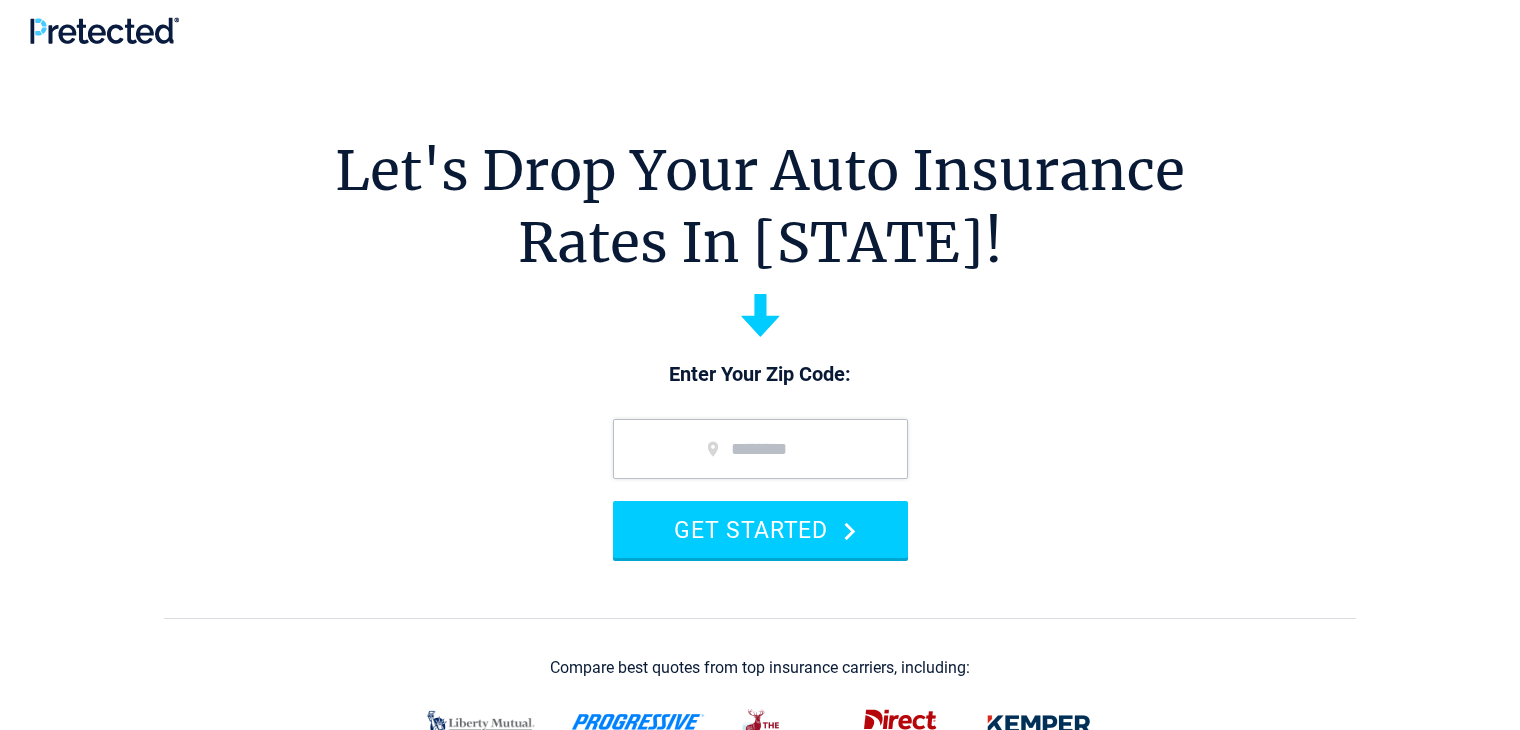 scroll, scrollTop: 0, scrollLeft: 0, axis: both 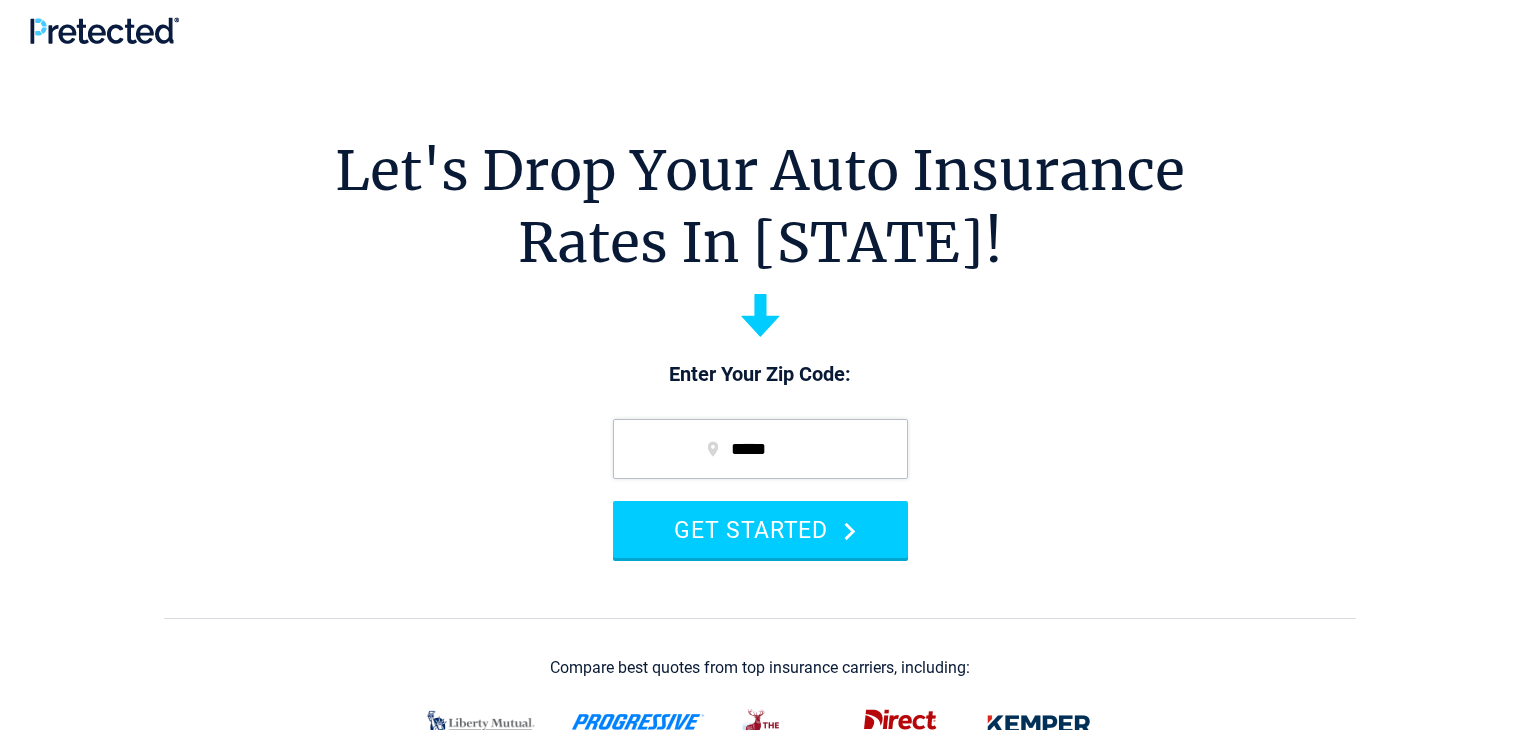 type on "*****" 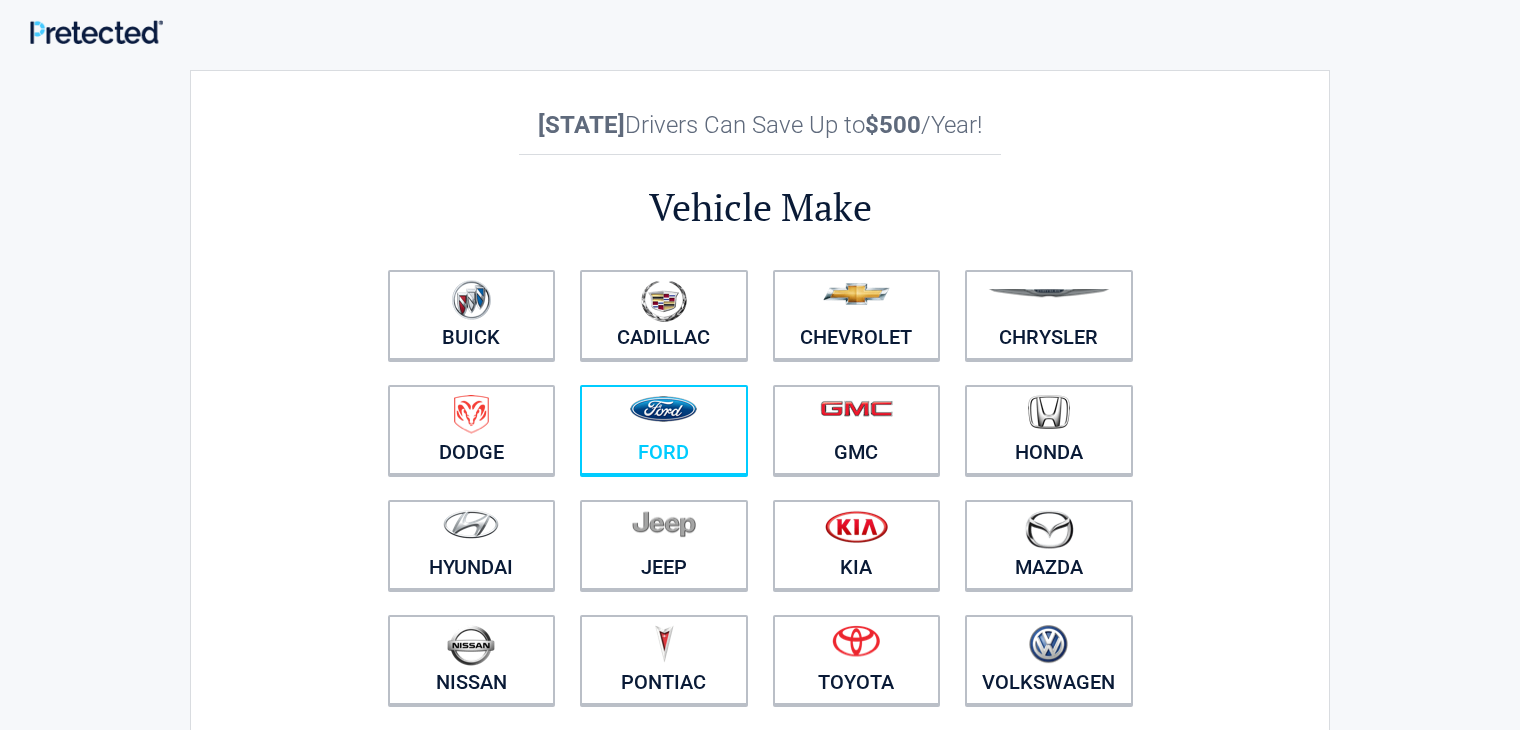 scroll, scrollTop: 0, scrollLeft: 0, axis: both 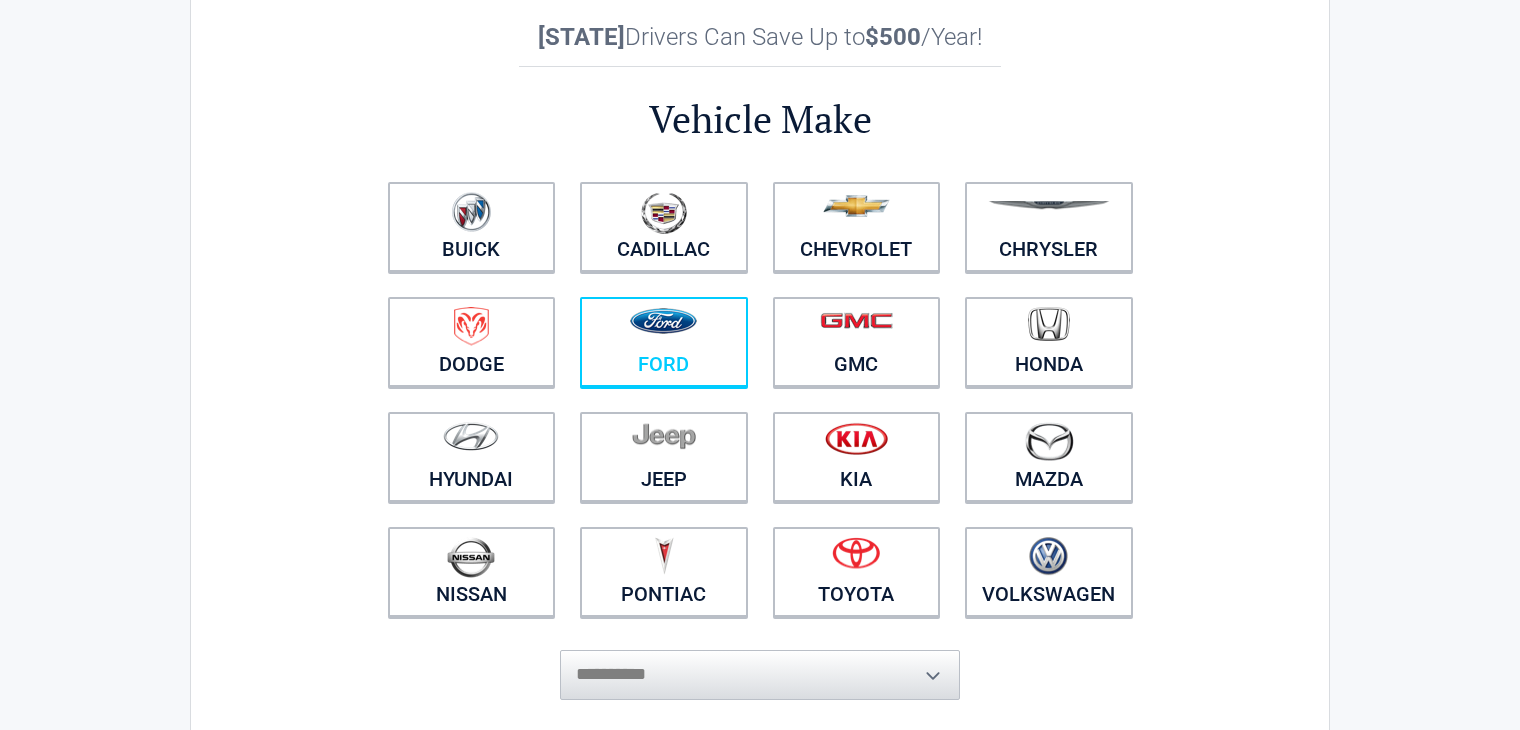 click on "Ford" at bounding box center (472, 227) 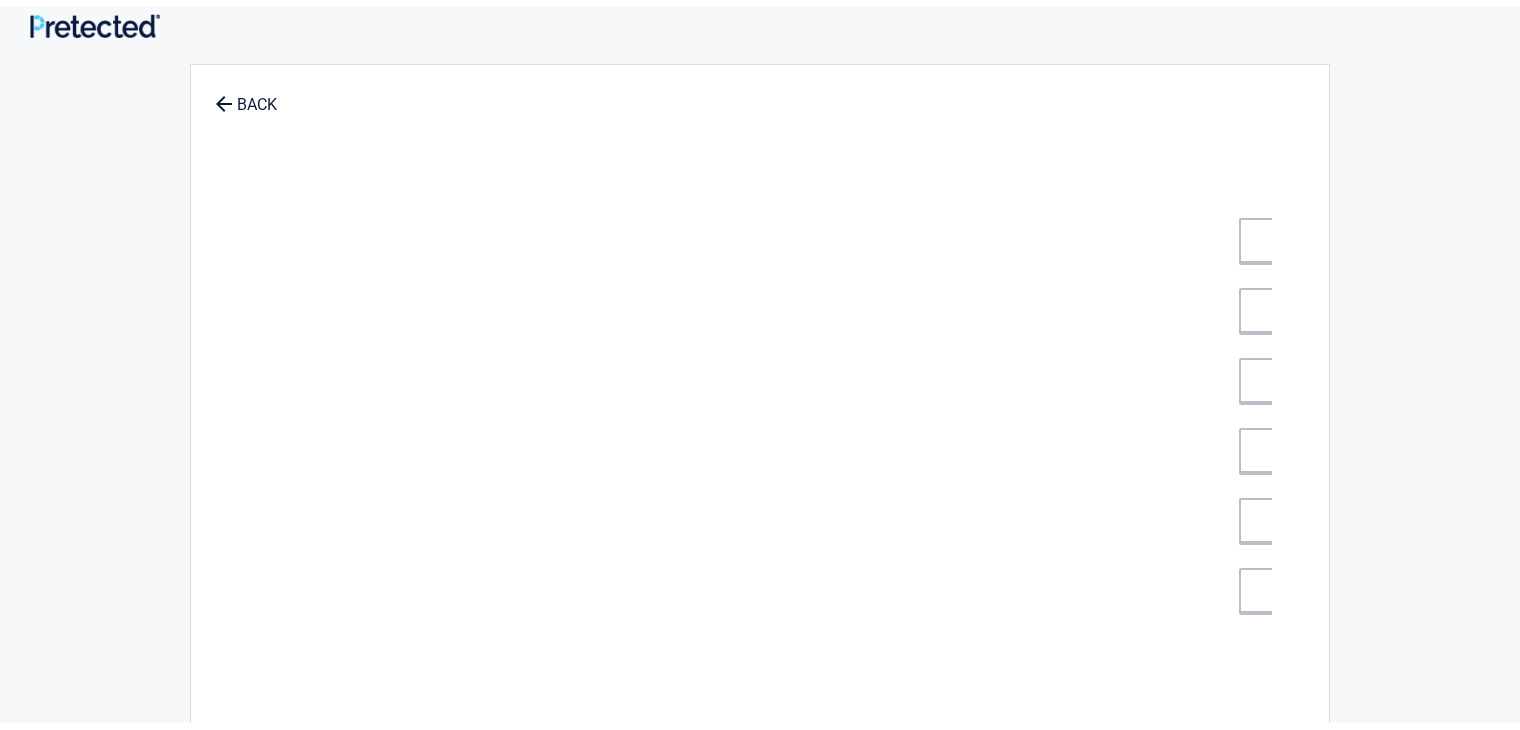 scroll, scrollTop: 0, scrollLeft: 0, axis: both 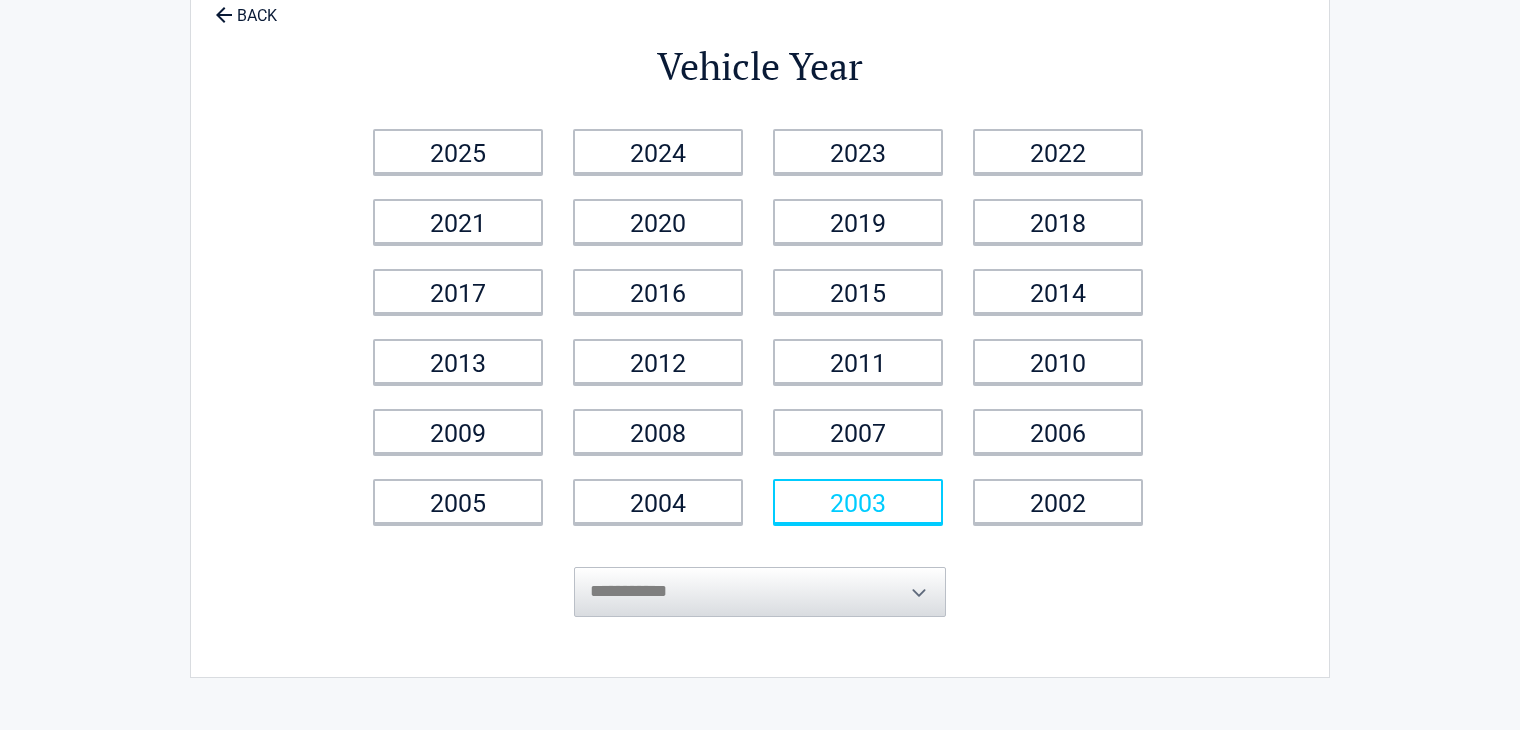 click on "2003" at bounding box center [458, 151] 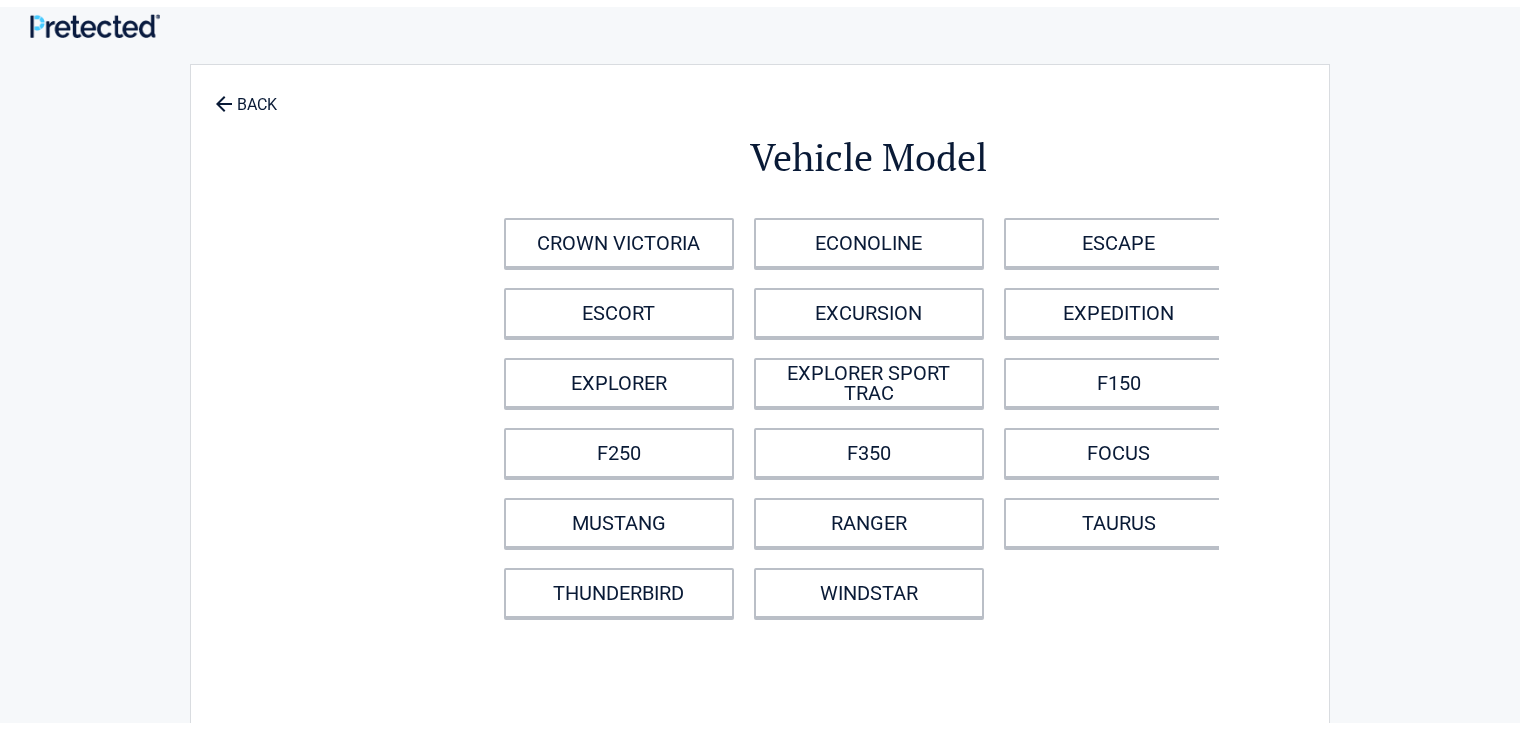 scroll, scrollTop: 0, scrollLeft: 0, axis: both 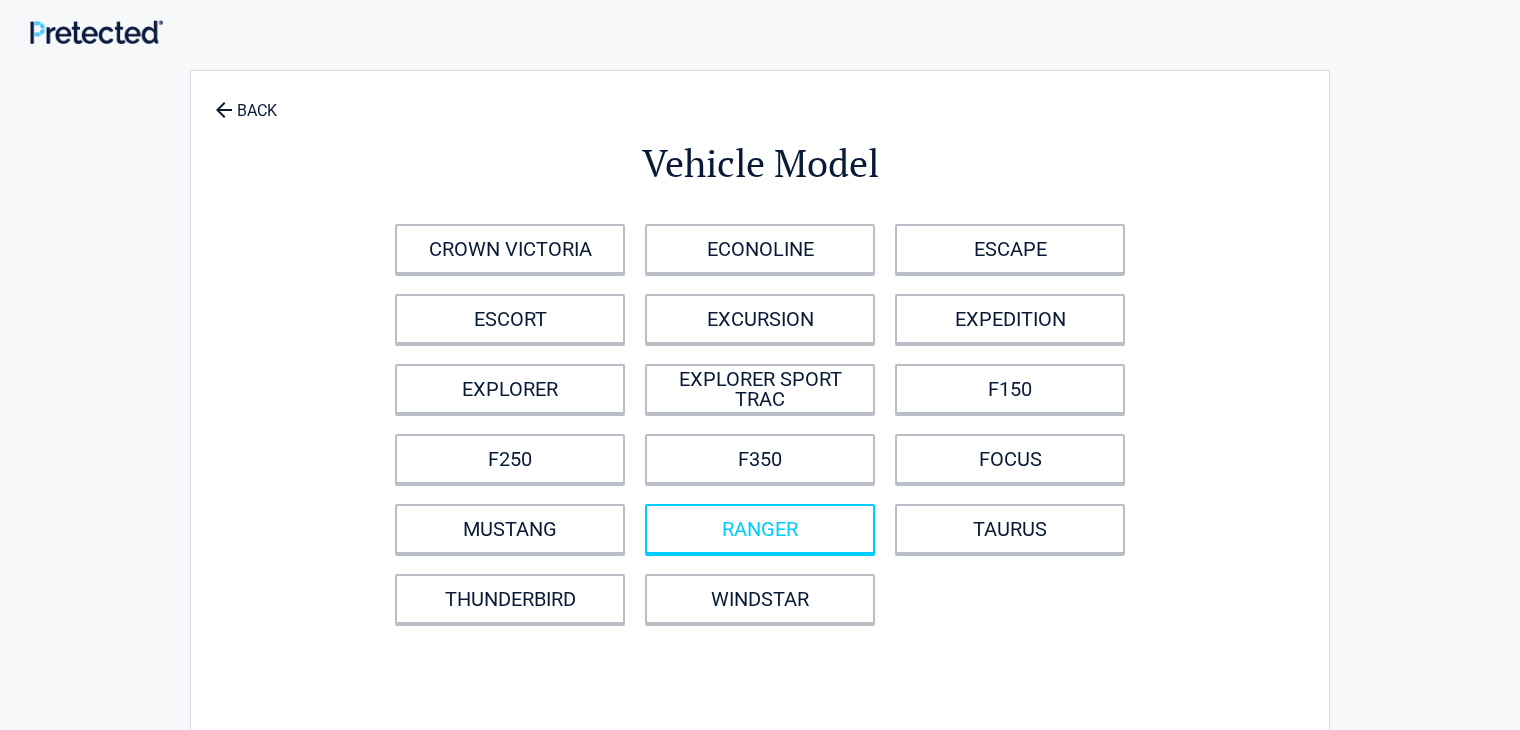 click on "RANGER" at bounding box center (760, 529) 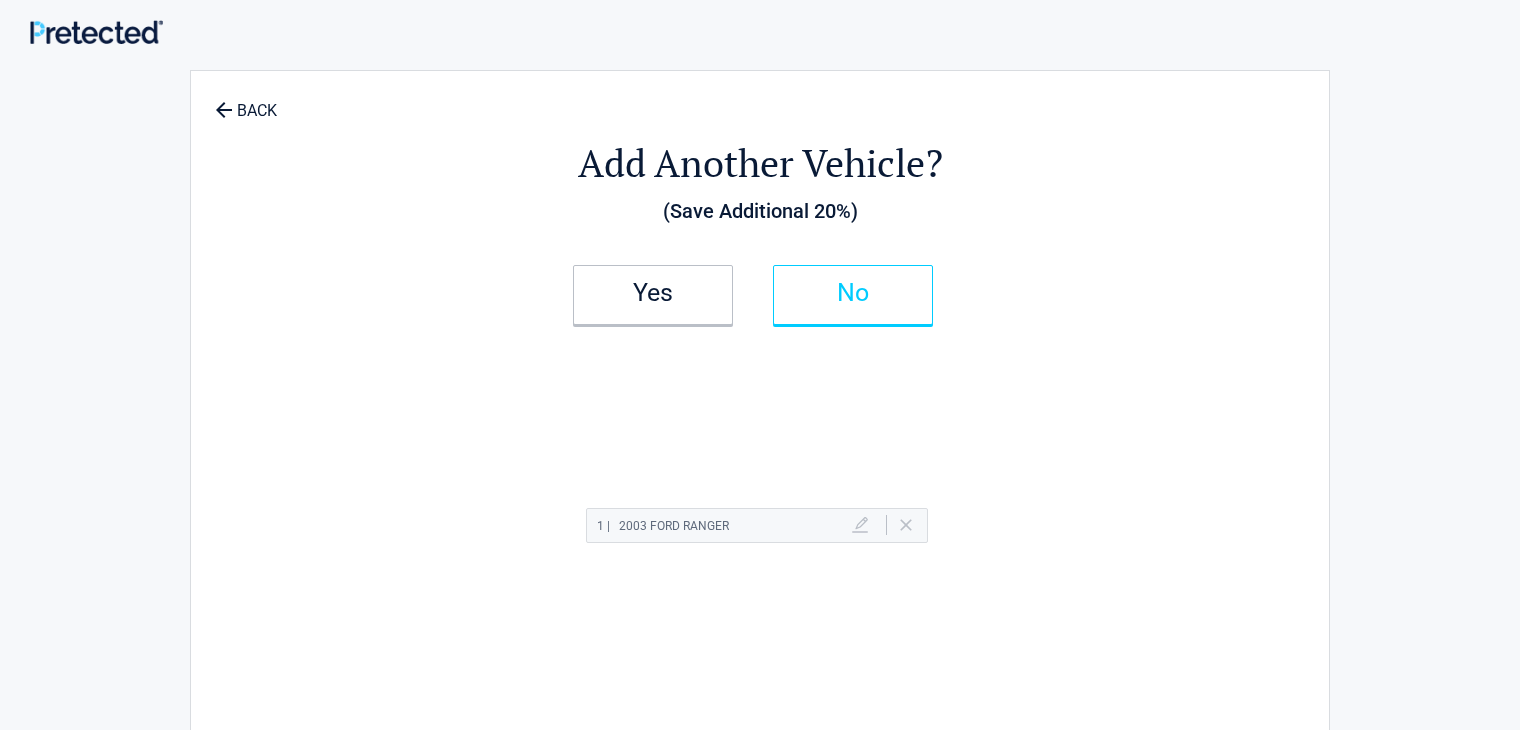 click on "No" at bounding box center [653, 293] 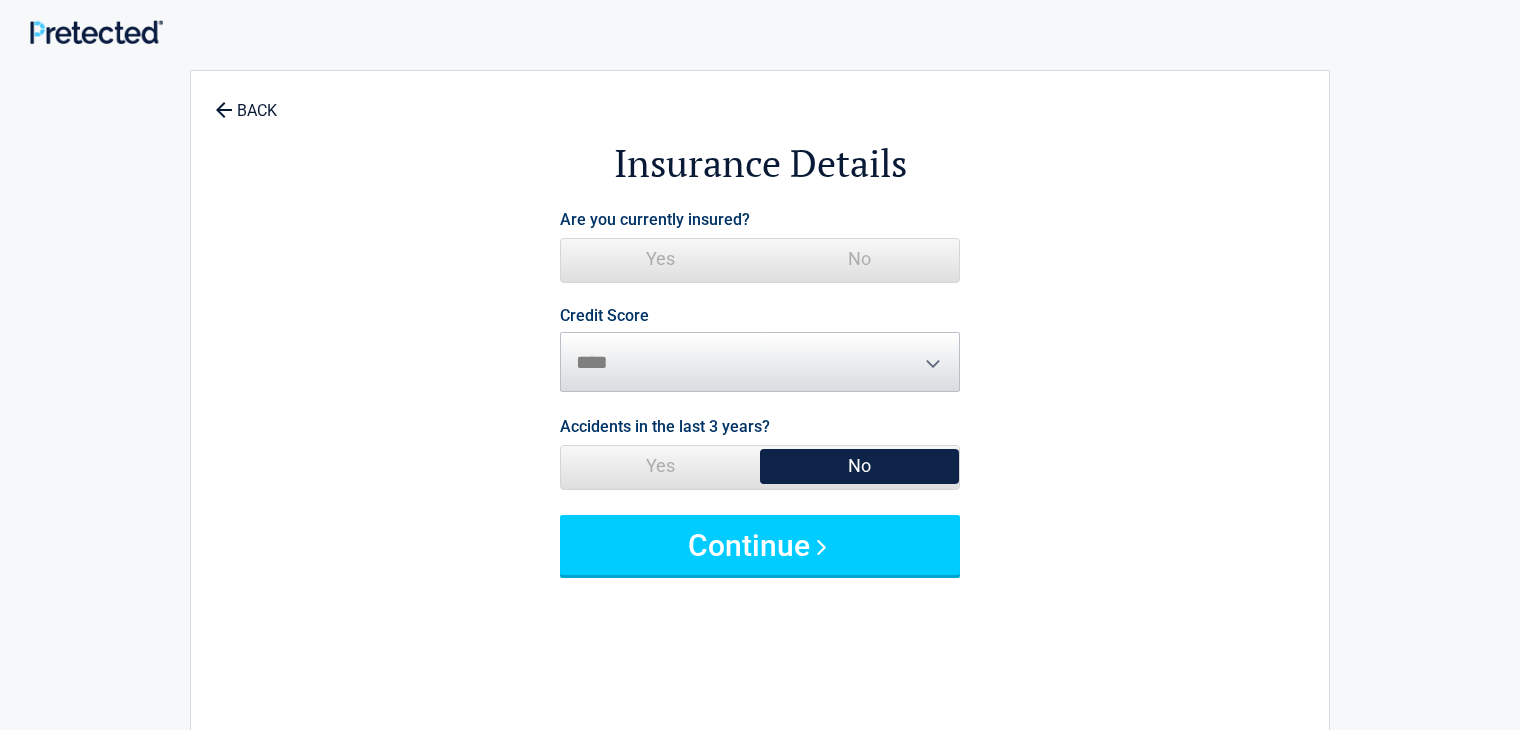 click on "No" at bounding box center [859, 259] 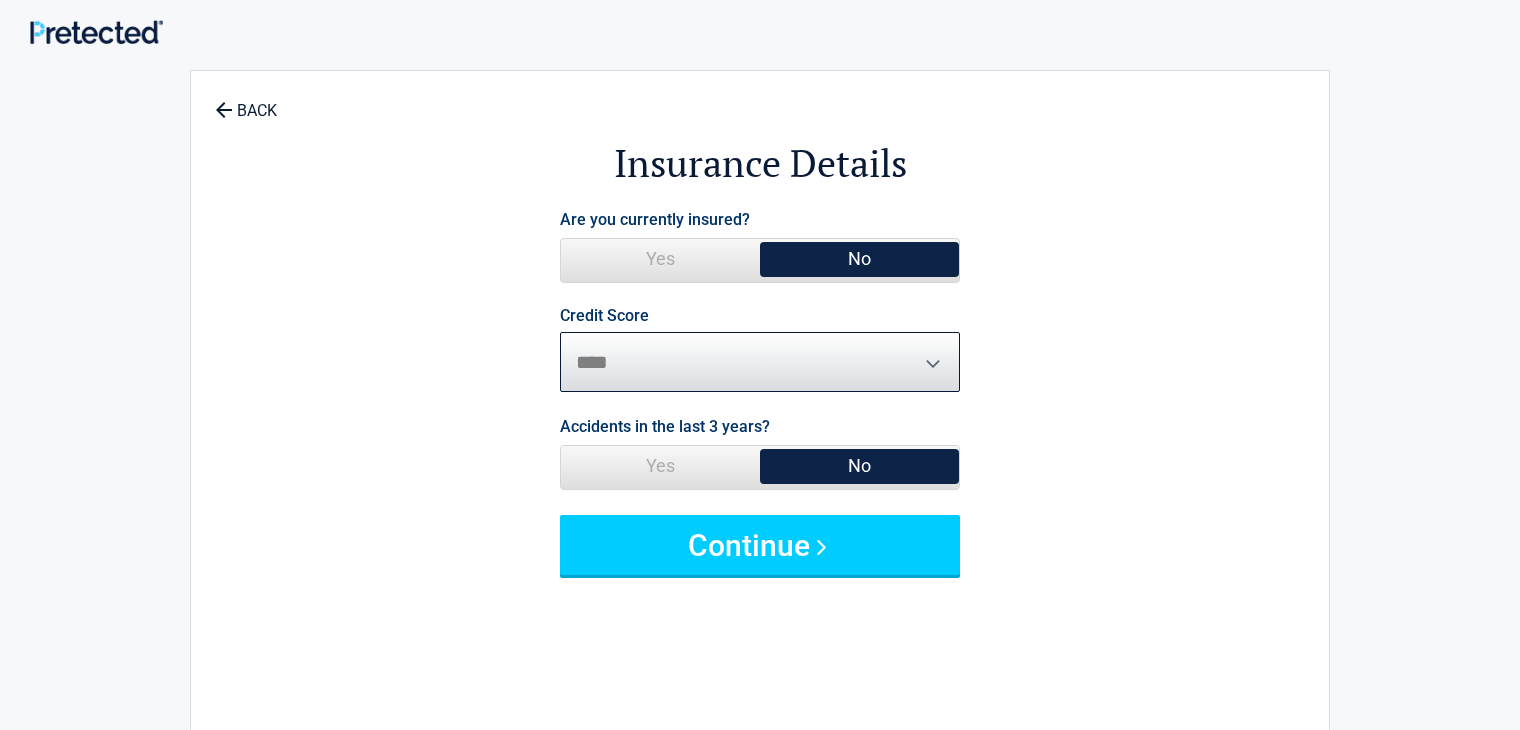 click on "*********
****
*******
****" at bounding box center (760, 362) 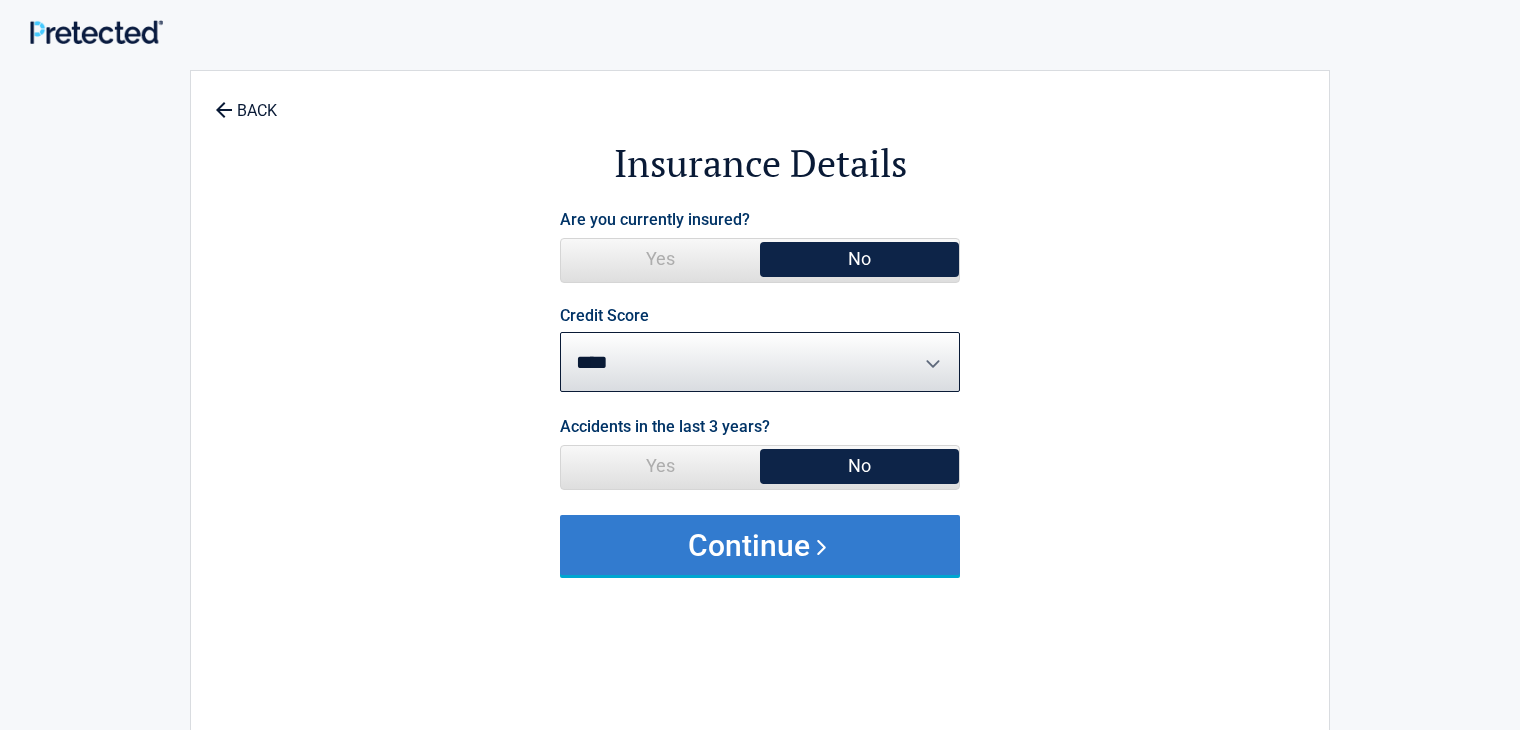 click on "Continue" at bounding box center (760, 545) 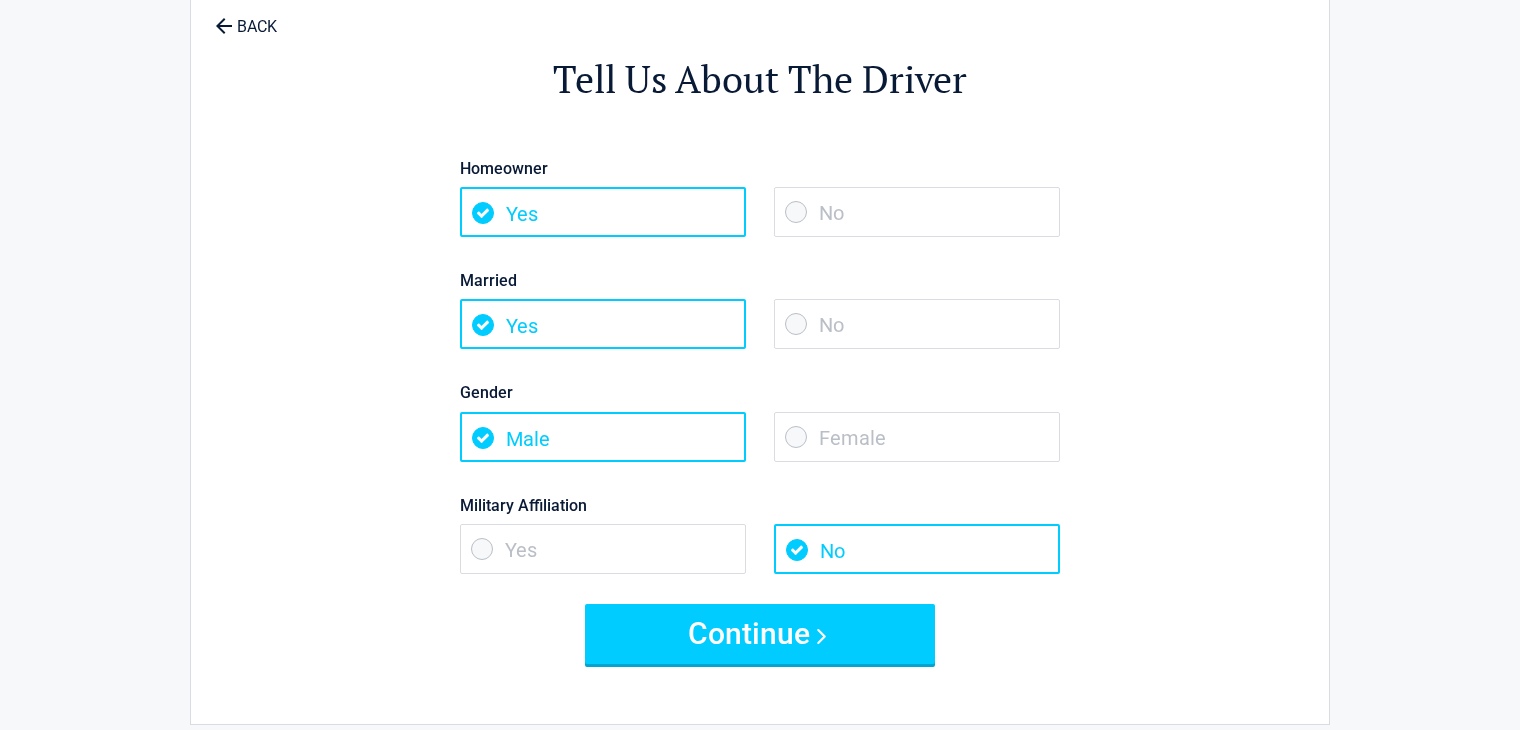 scroll, scrollTop: 107, scrollLeft: 0, axis: vertical 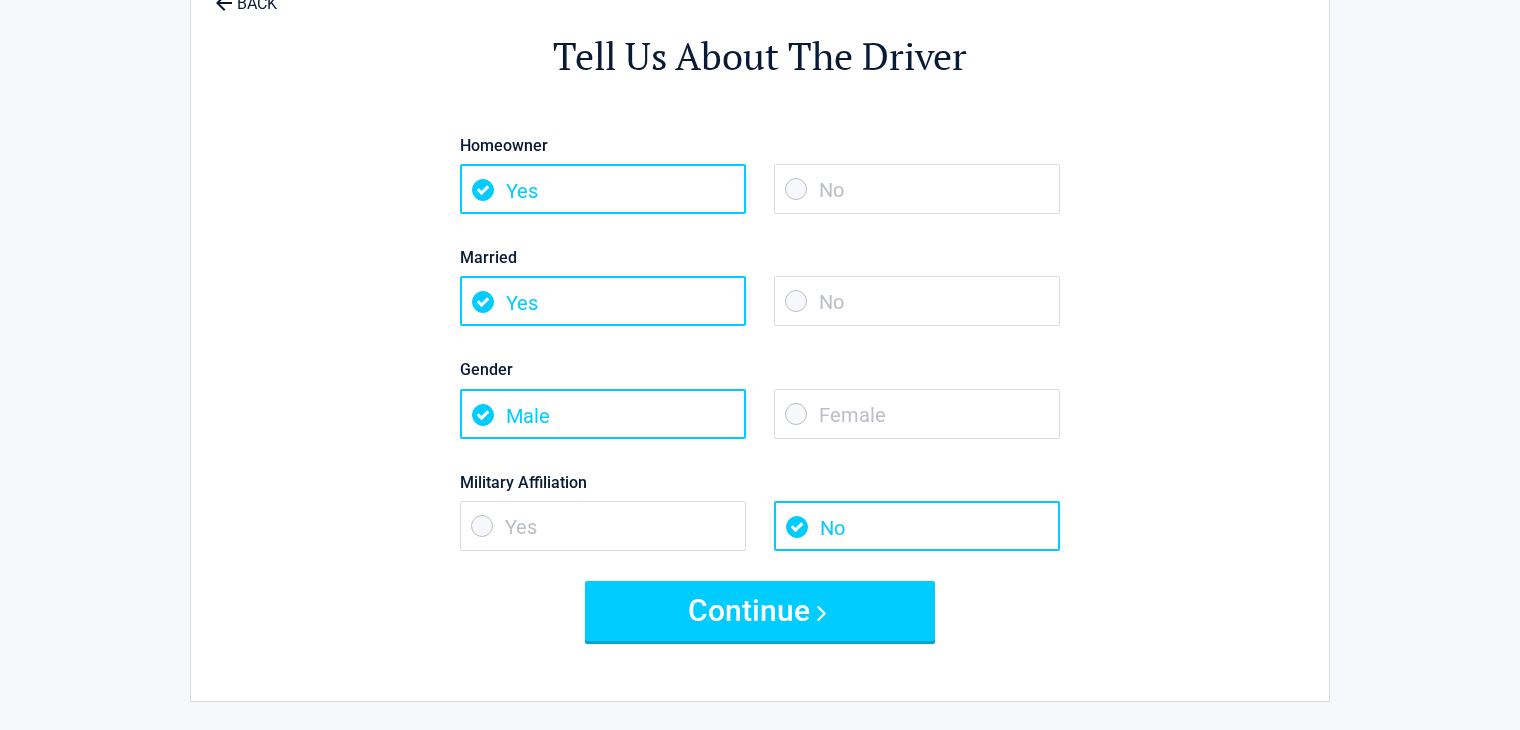 click on "No" at bounding box center [917, 189] 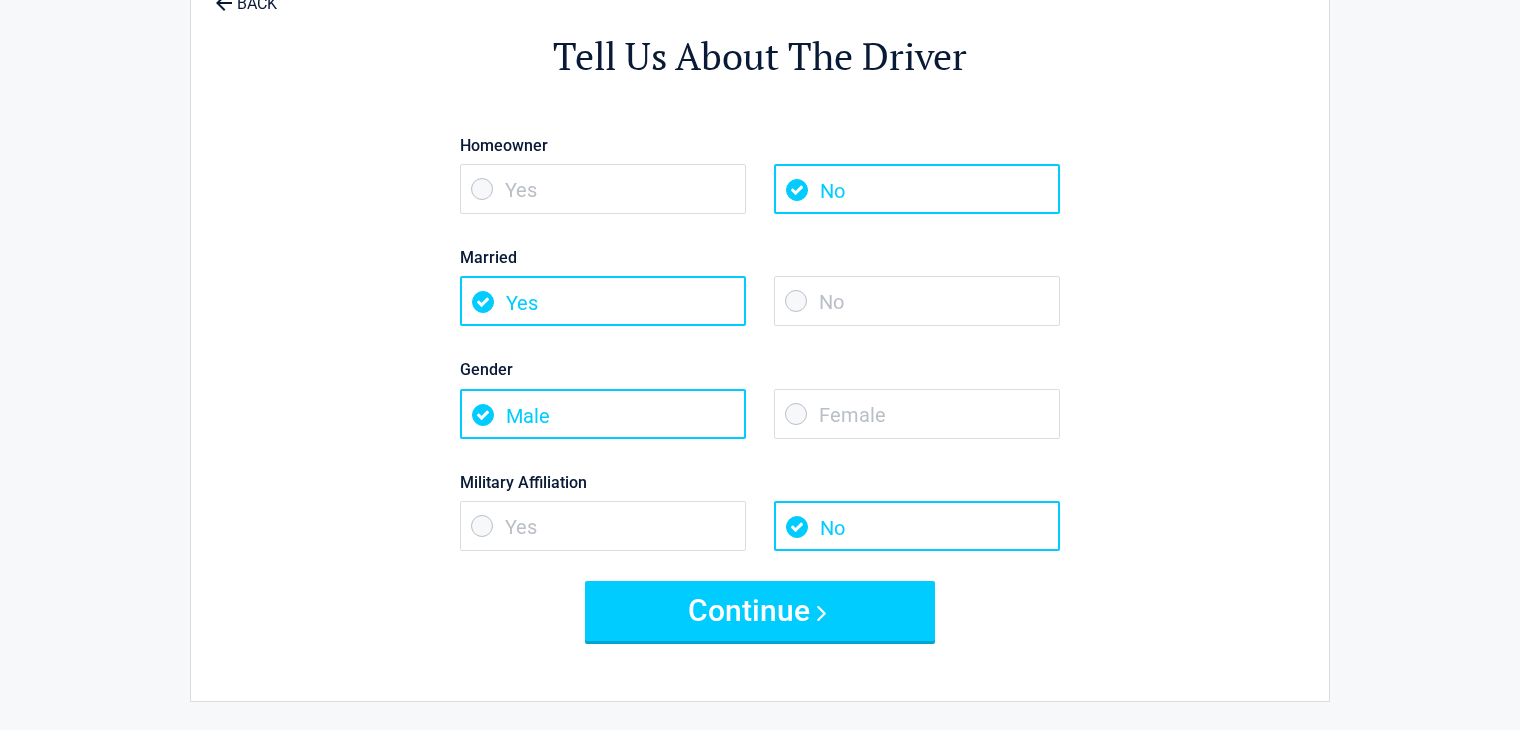 click on "No" at bounding box center (917, 301) 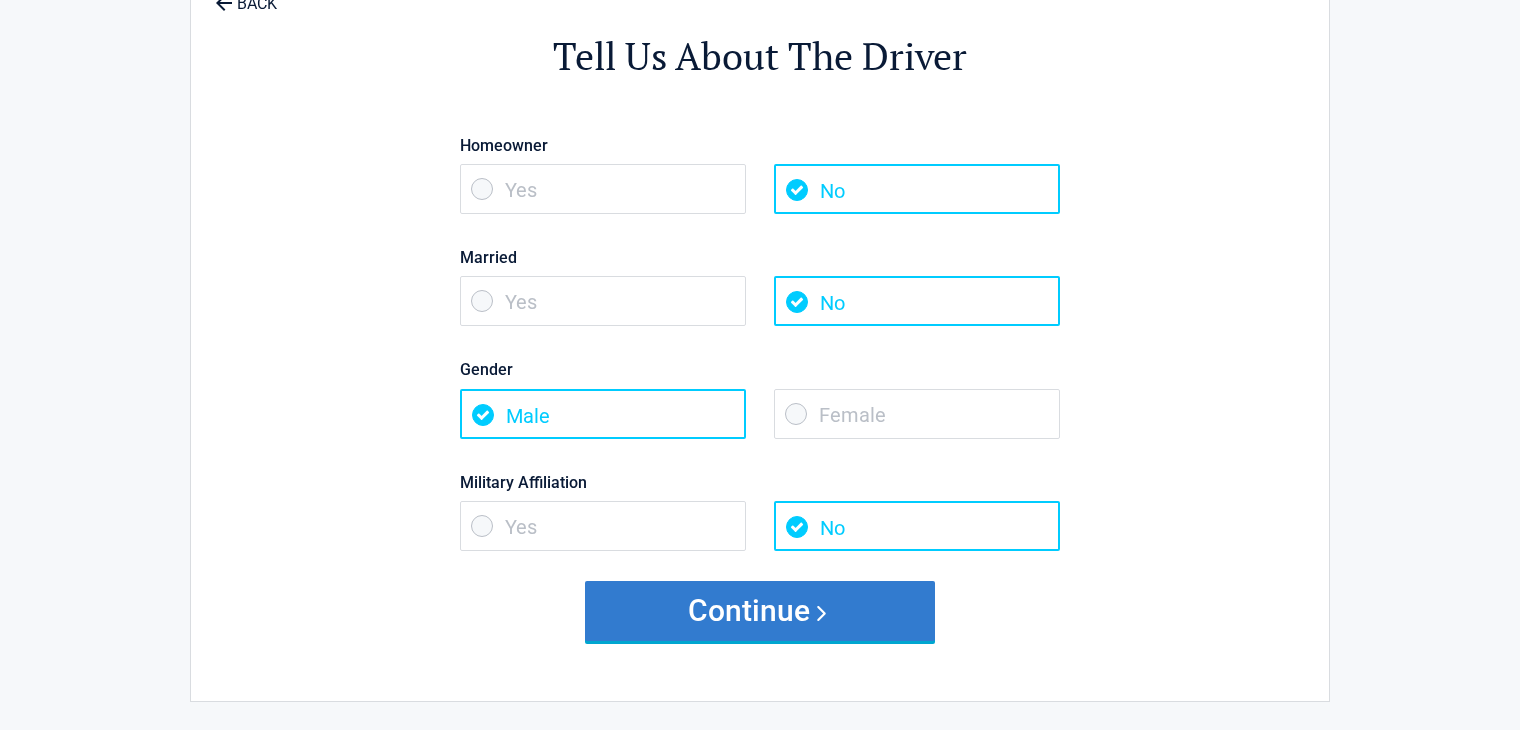 click on "Continue" at bounding box center [760, 611] 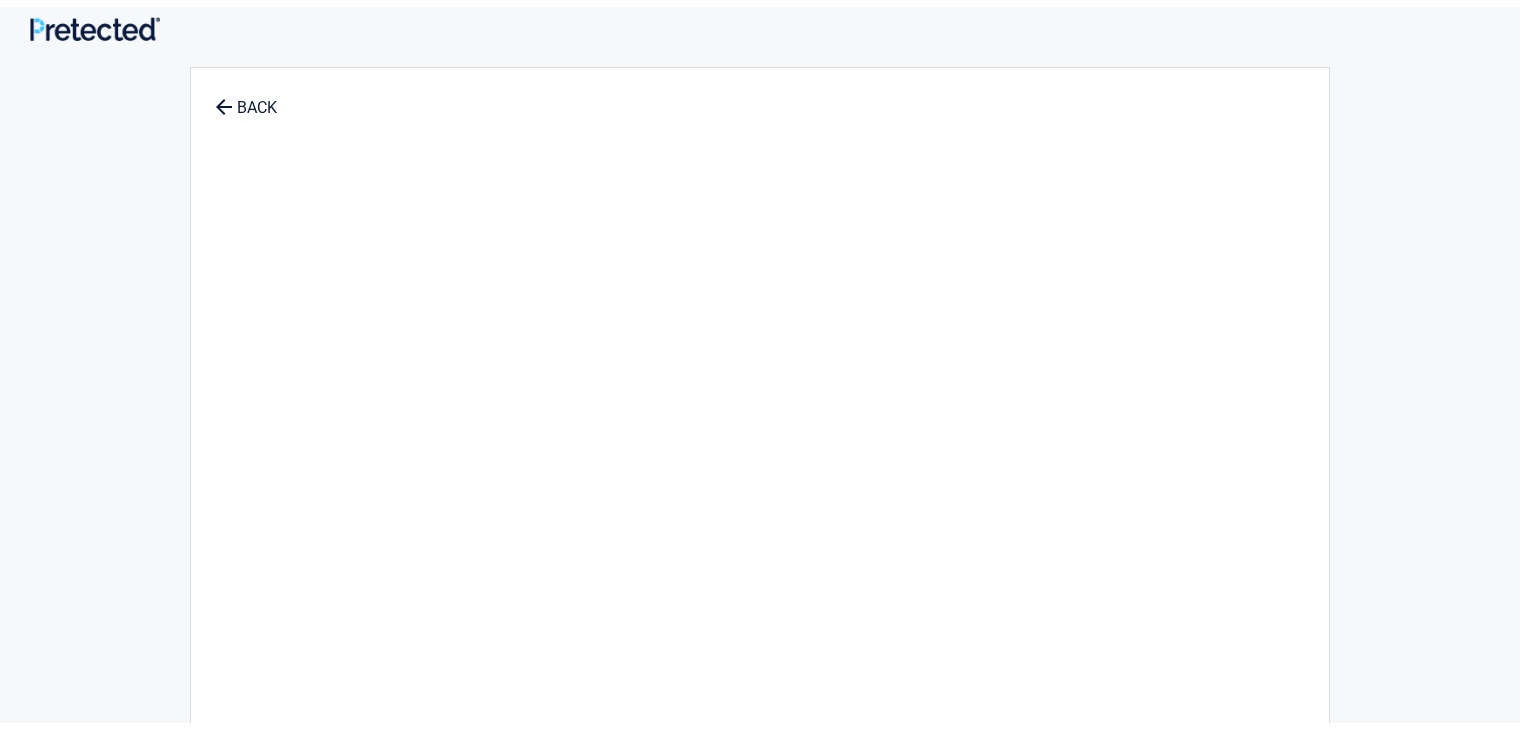 scroll, scrollTop: 0, scrollLeft: 0, axis: both 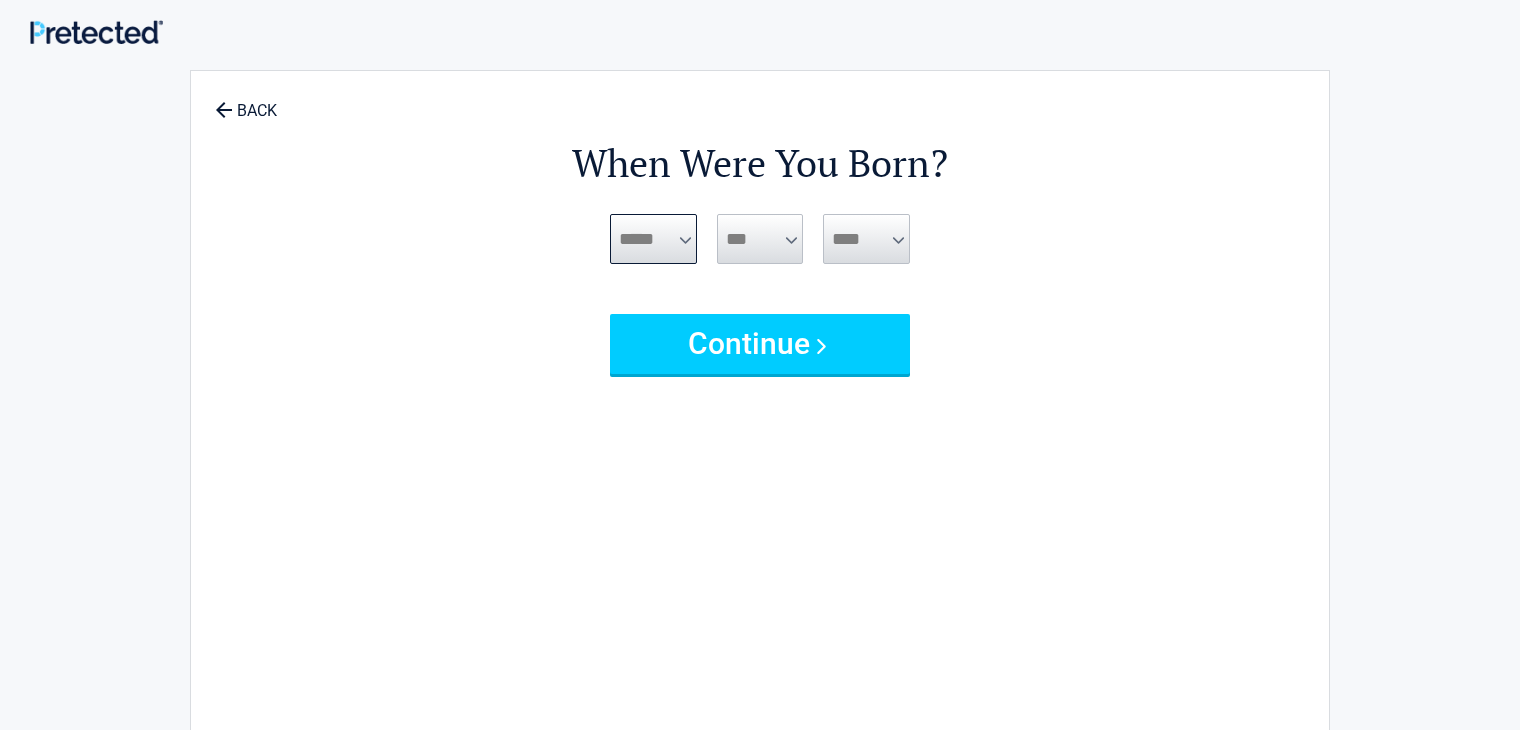 click on "*****
***
***
***
***
***
***
***
***
***
***
***
***" at bounding box center (653, 239) 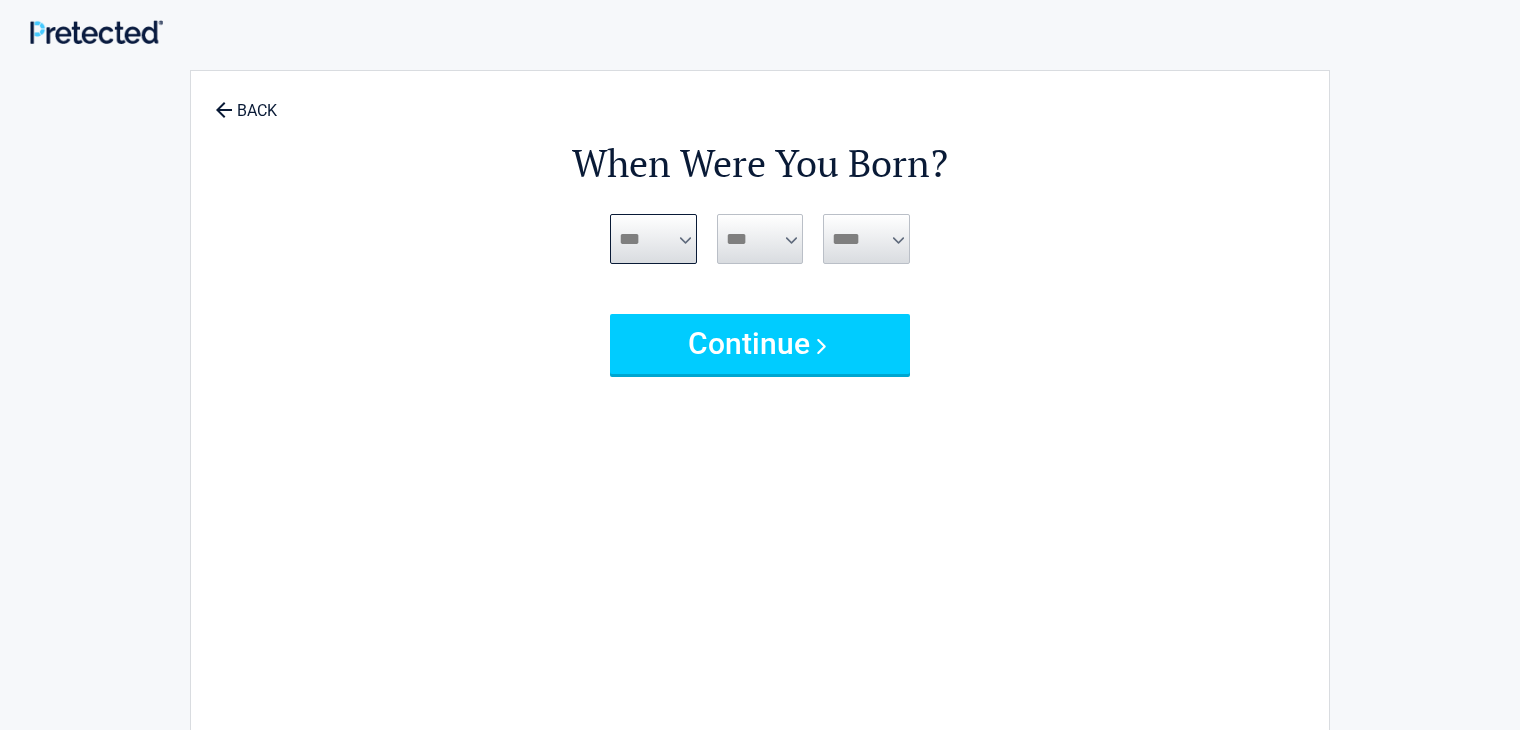 click on "*****
***
***
***
***
***
***
***
***
***
***
***
***" at bounding box center (653, 239) 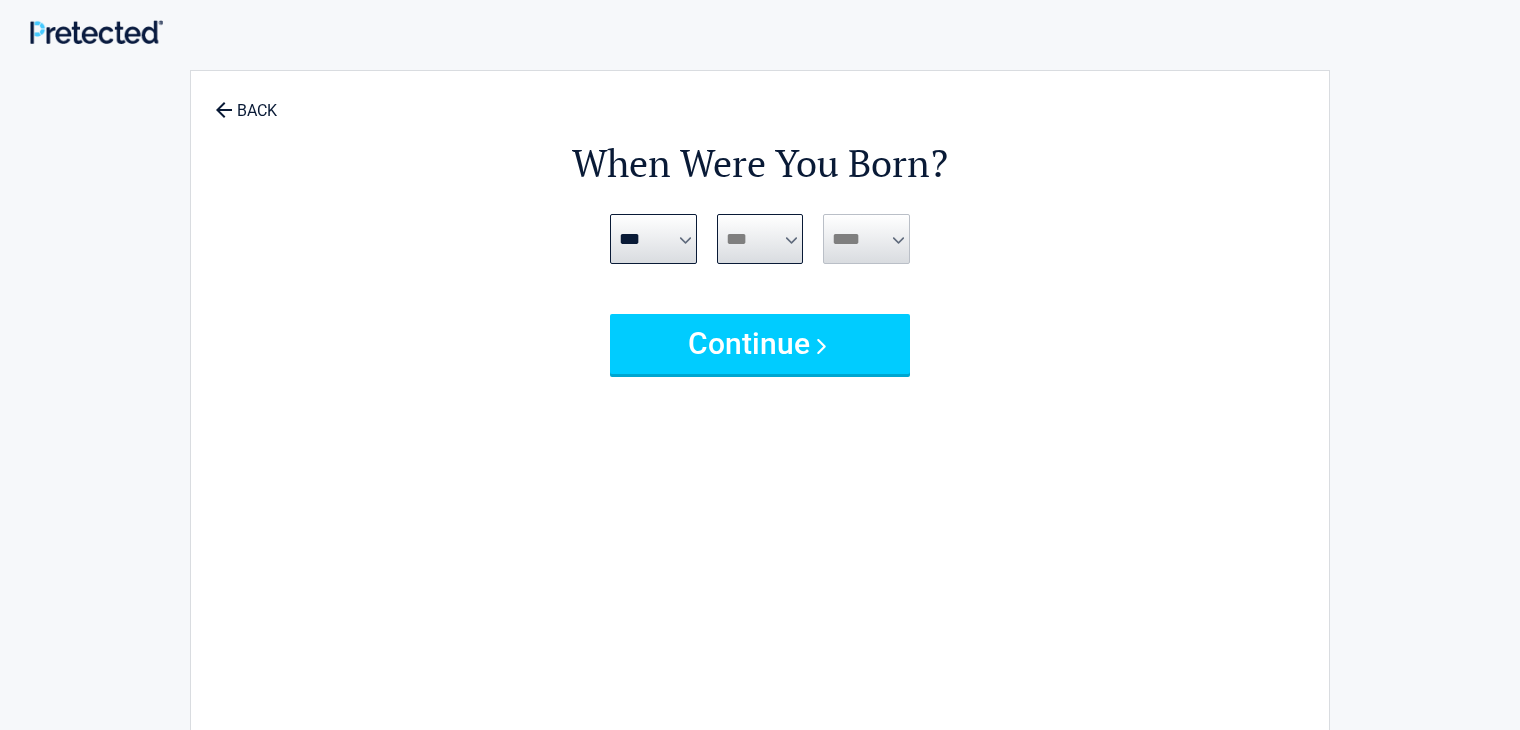 click on "*** * * * * * * * * * ** ** ** ** ** ** ** ** ** ** ** ** ** ** ** ** ** ** ** ** ** **" at bounding box center (760, 239) 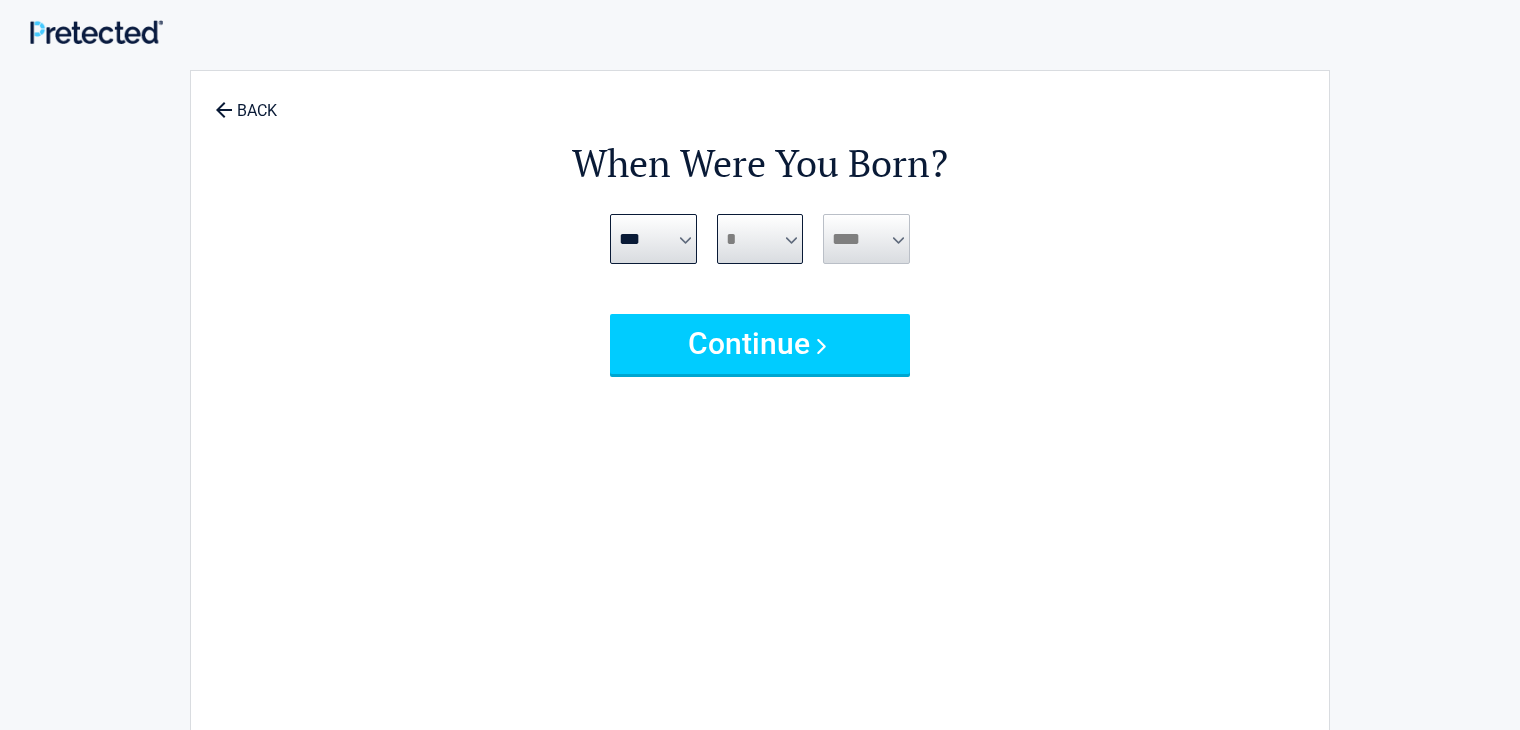click on "*** * * * * * * * * * ** ** ** ** ** ** ** ** ** ** ** ** ** ** ** ** ** ** ** ** ** **" at bounding box center (760, 239) 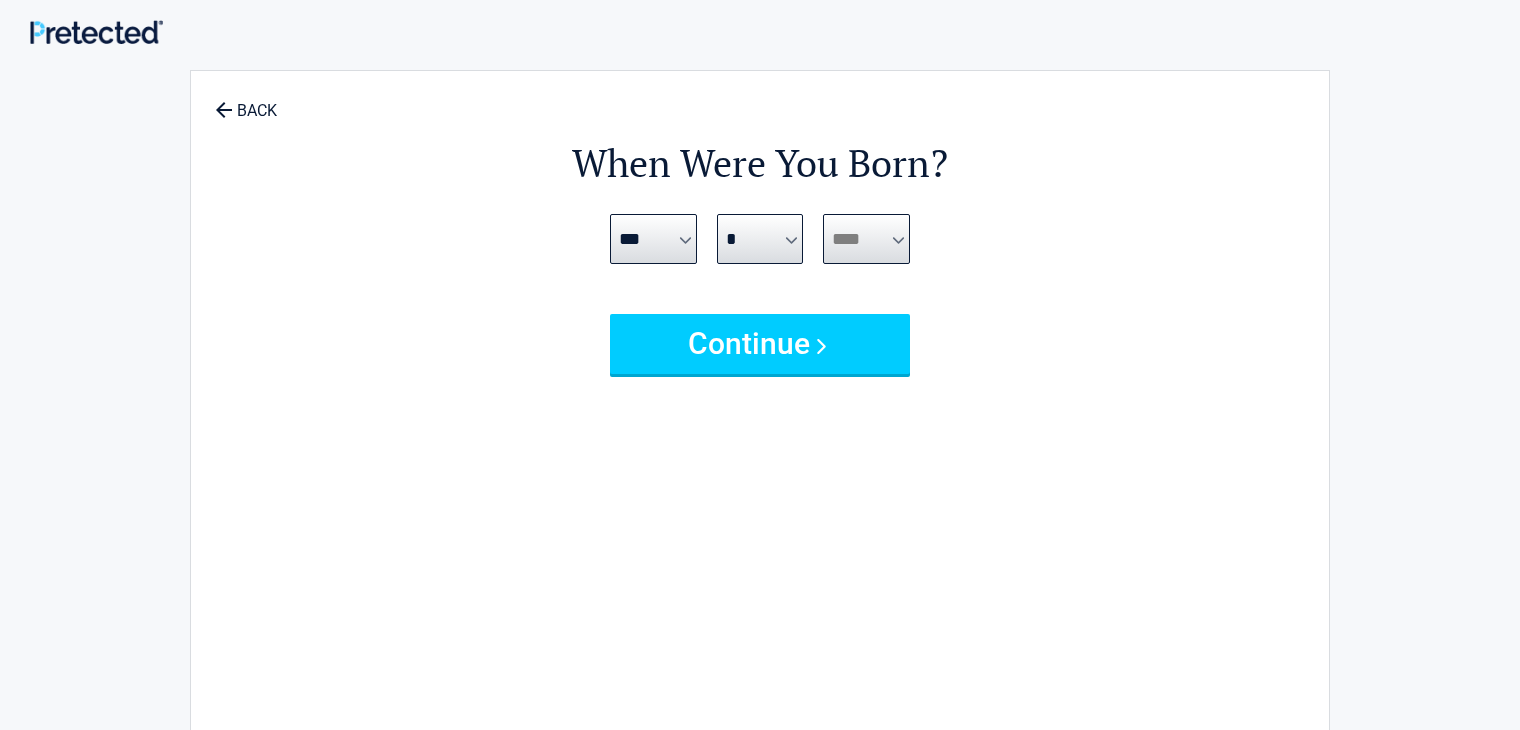click on "****
****
****
****
****
****
****
****
****
****
****
****
****
****
****
****
****
****
****
****
****
****
****
****
****
****
****
****
****
****
****
****
****
****
****
****
****
****
****
****
****
****
****
****
****
****
****
****
****
****
****
****
****
****
****
****
****
****
****
****
****
****
****
****" at bounding box center [866, 239] 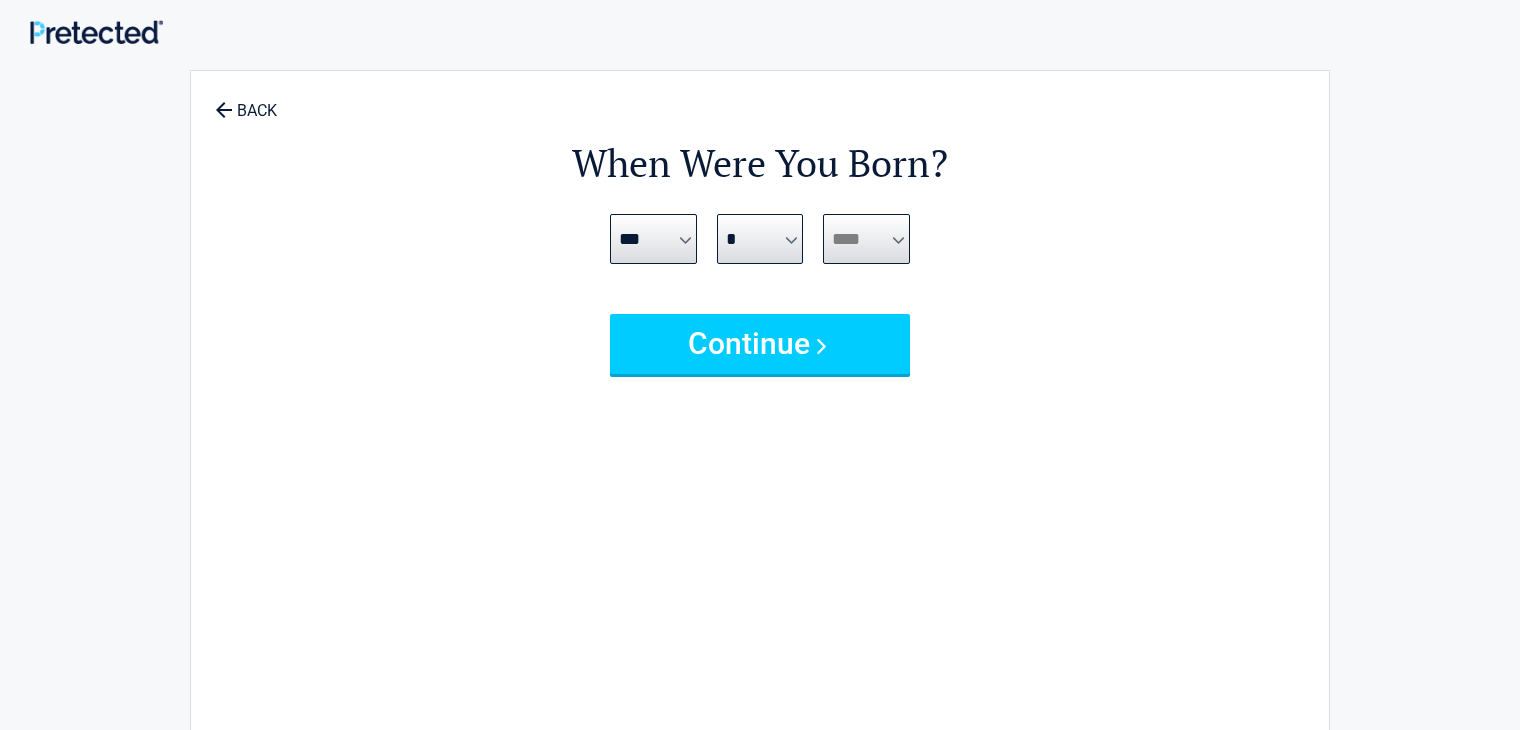 select on "****" 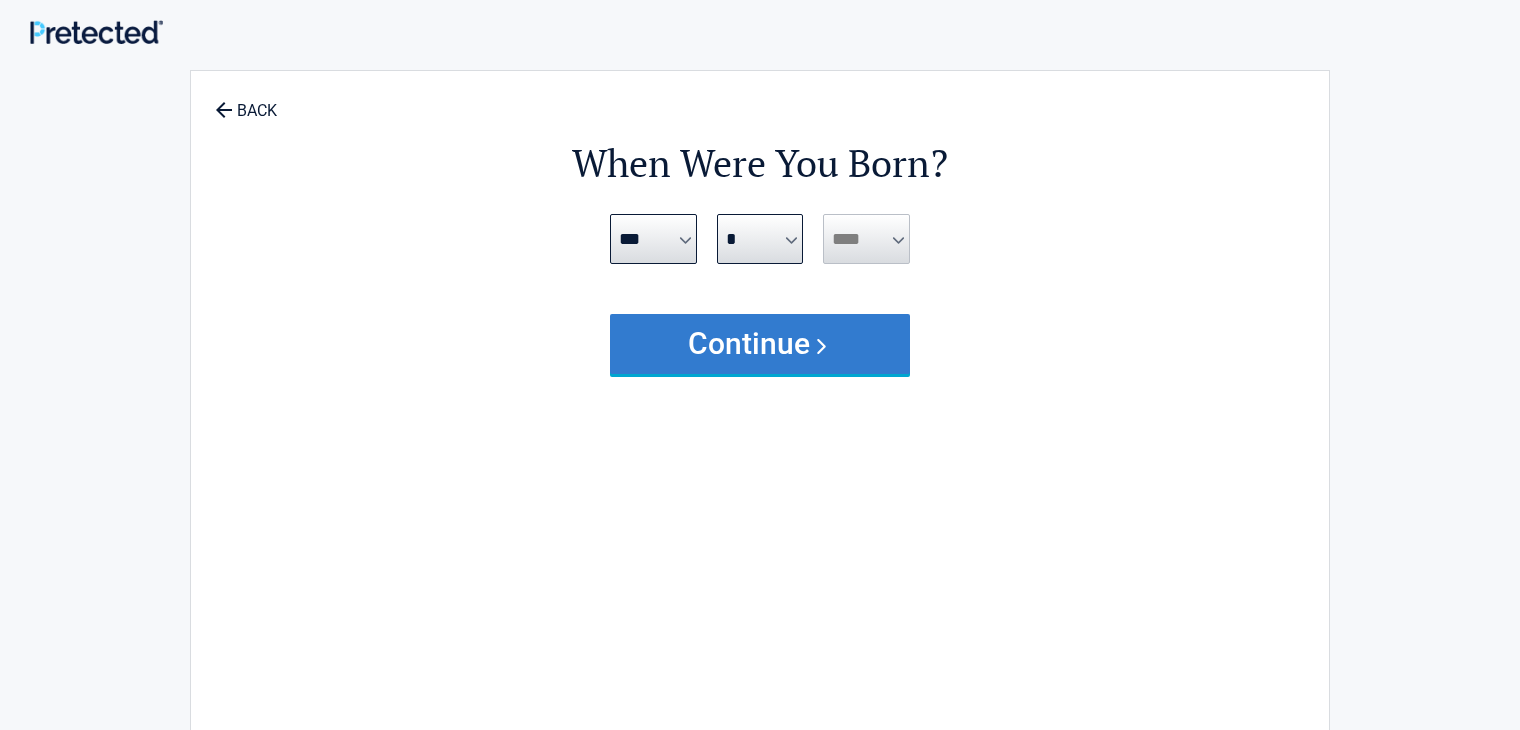 click on "Continue" at bounding box center (760, 344) 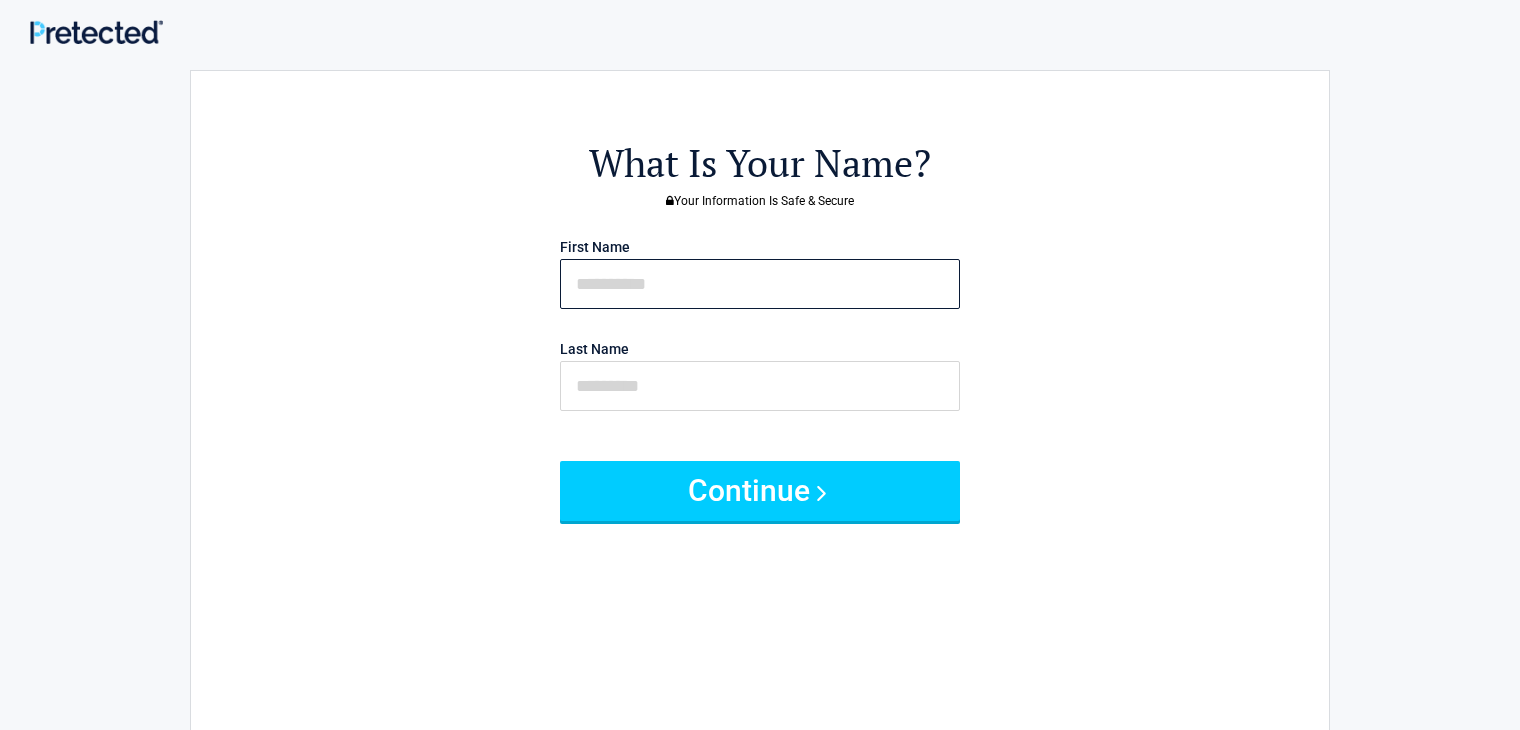 click at bounding box center (760, 284) 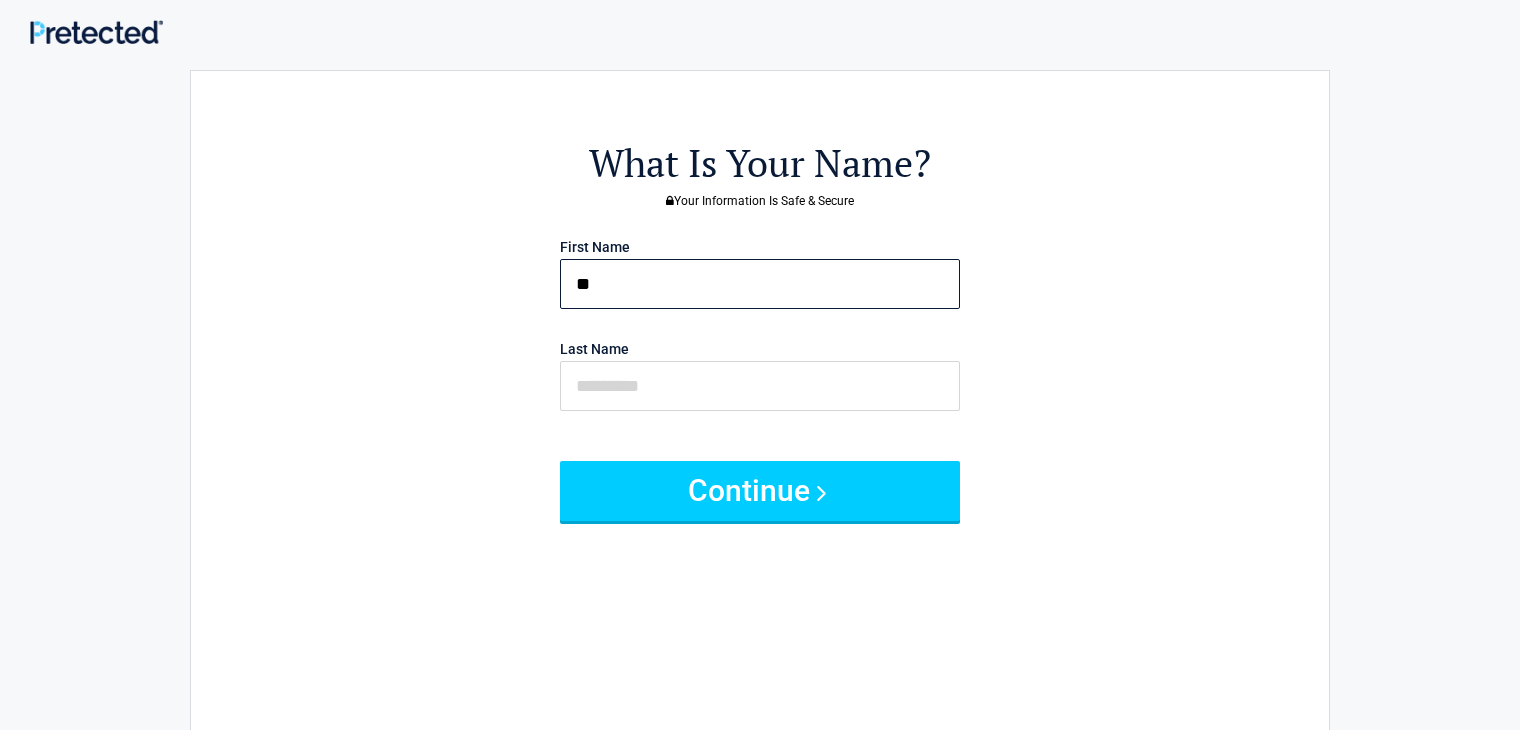 type on "**" 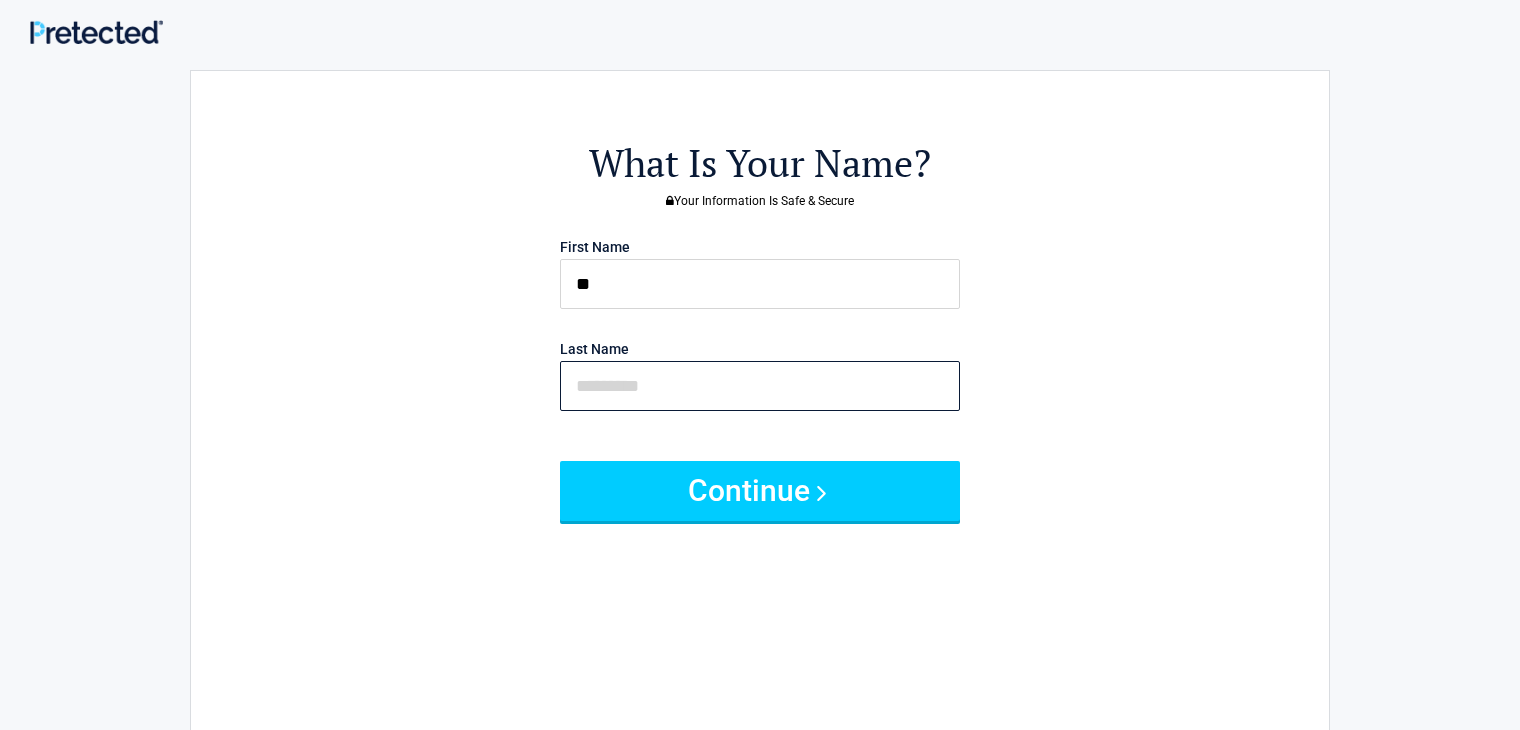 click at bounding box center (760, 386) 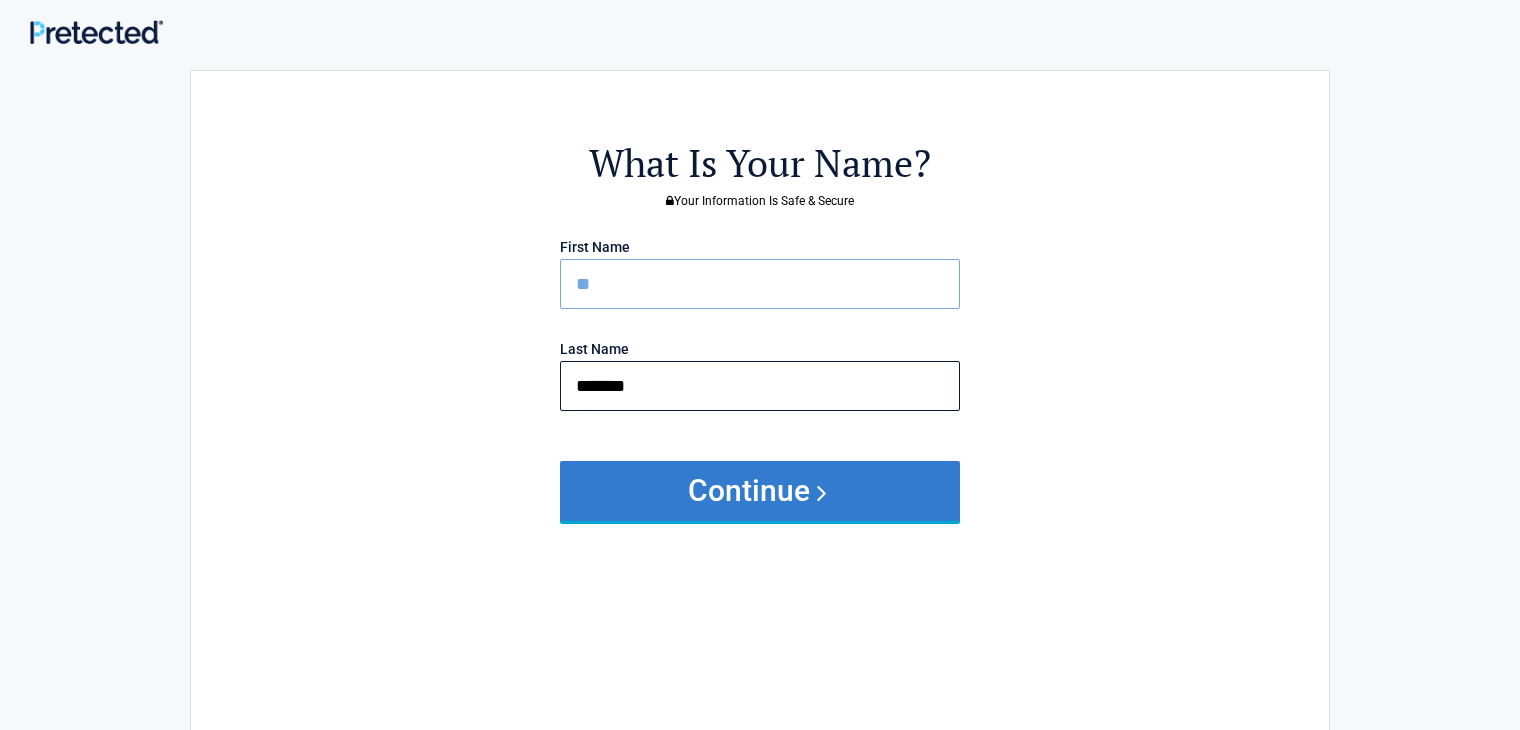 type on "*******" 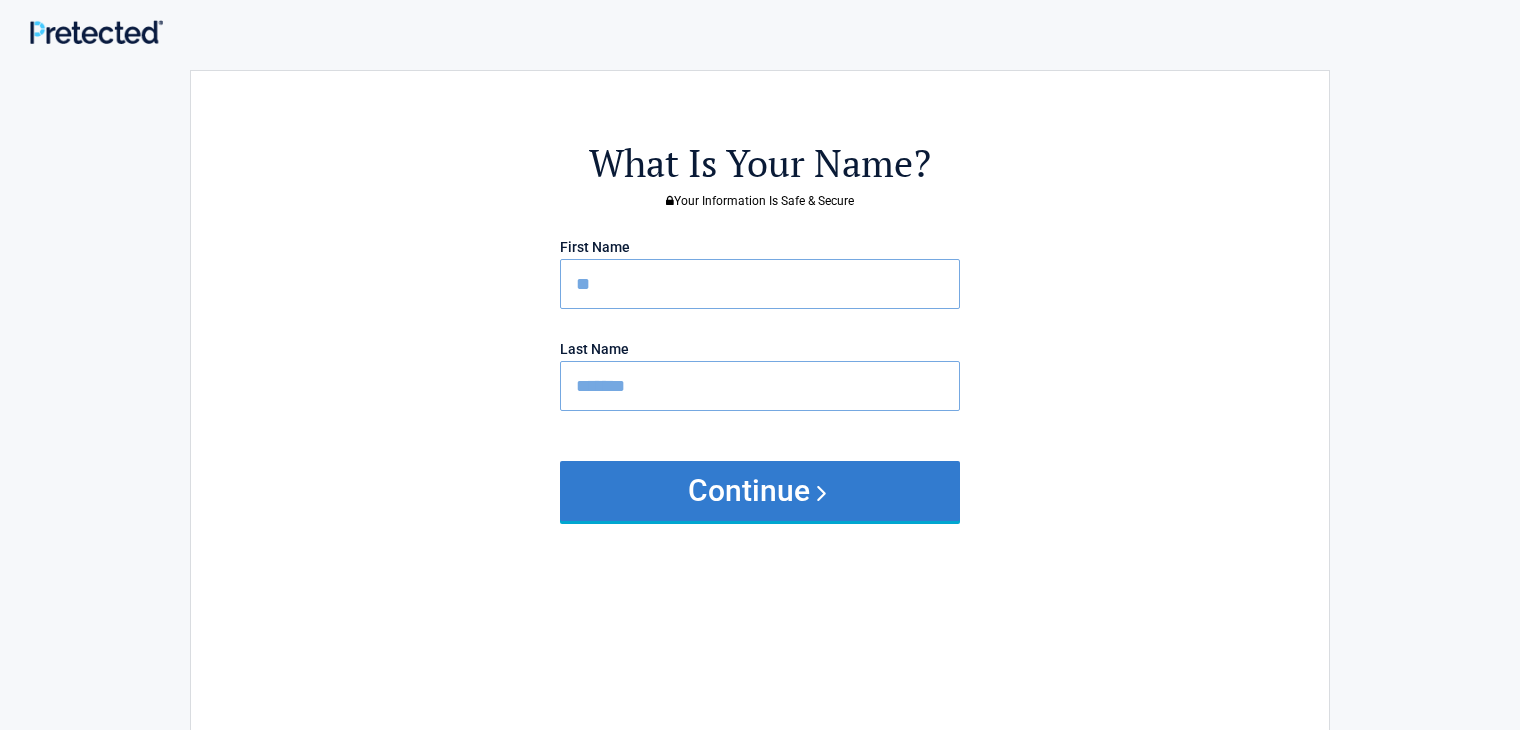click on "Continue" at bounding box center [760, 491] 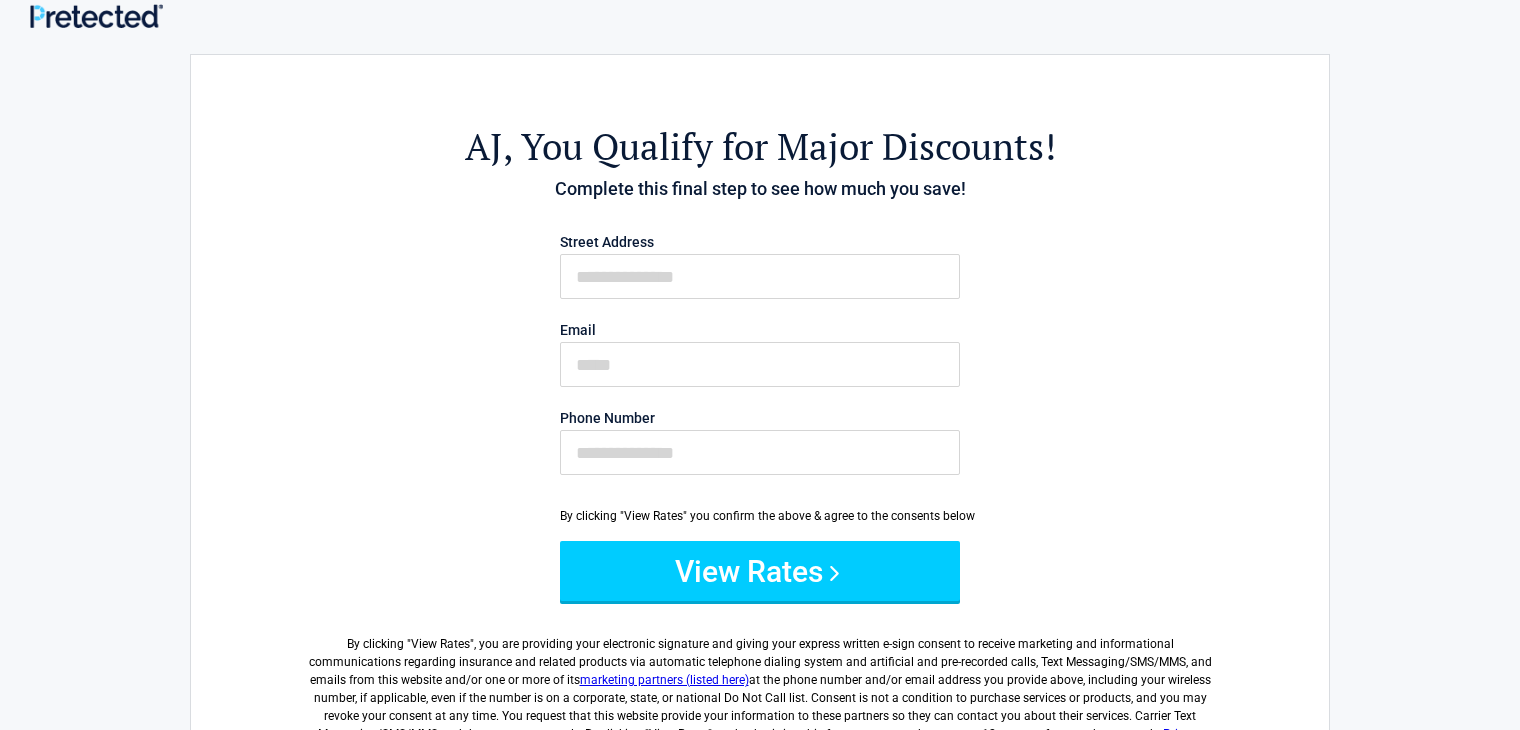 scroll, scrollTop: 27, scrollLeft: 0, axis: vertical 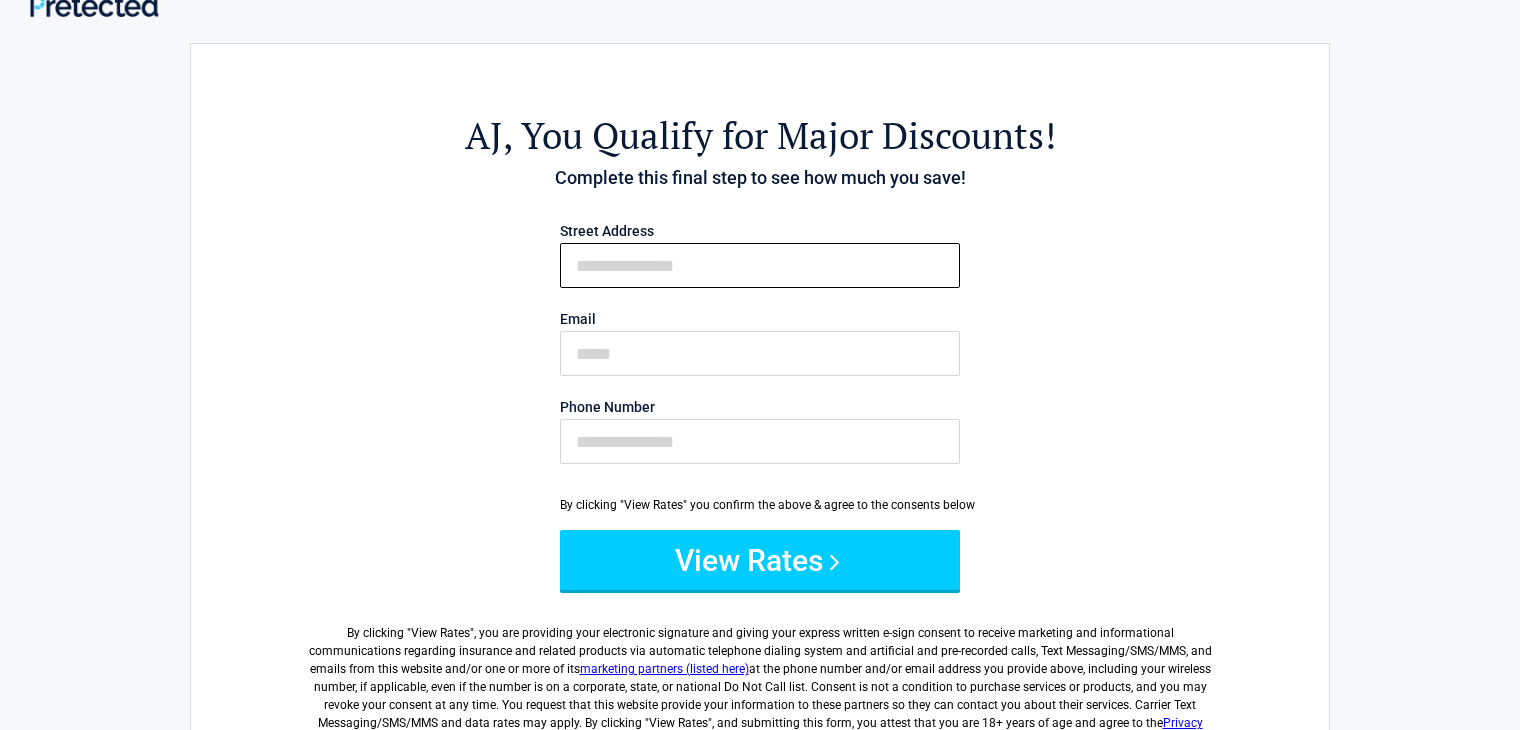 click on "First Name" at bounding box center [760, 265] 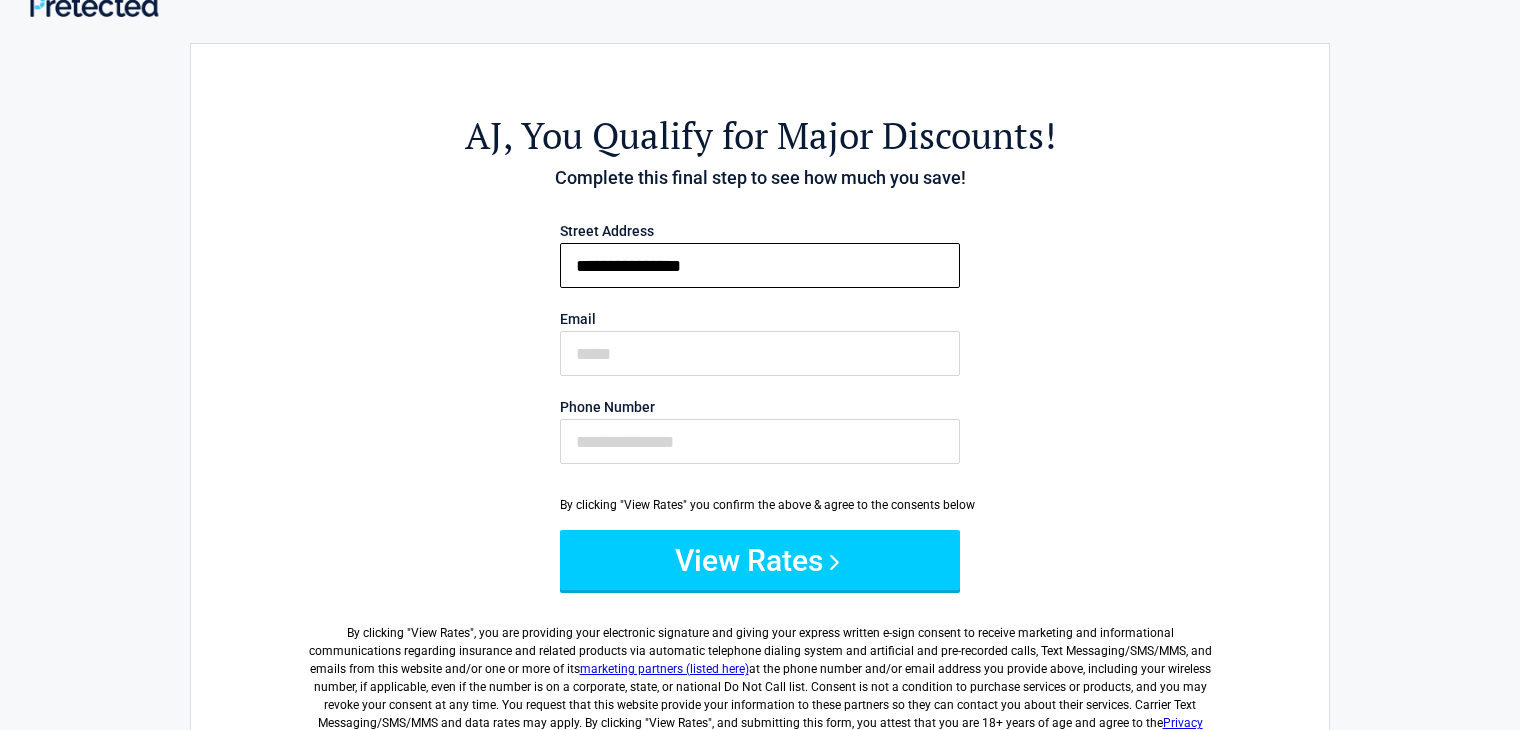 type on "**********" 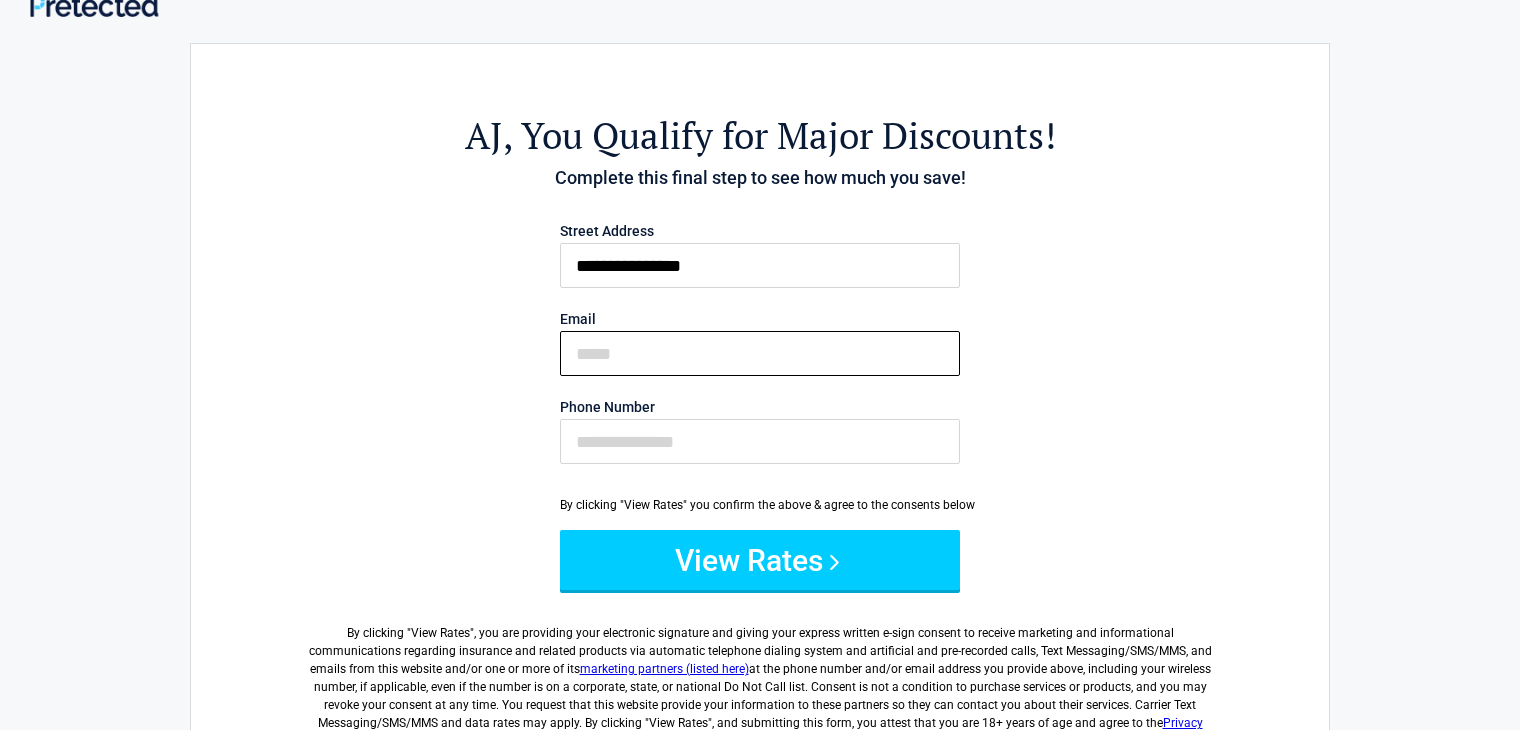 click on "Email" at bounding box center (760, 353) 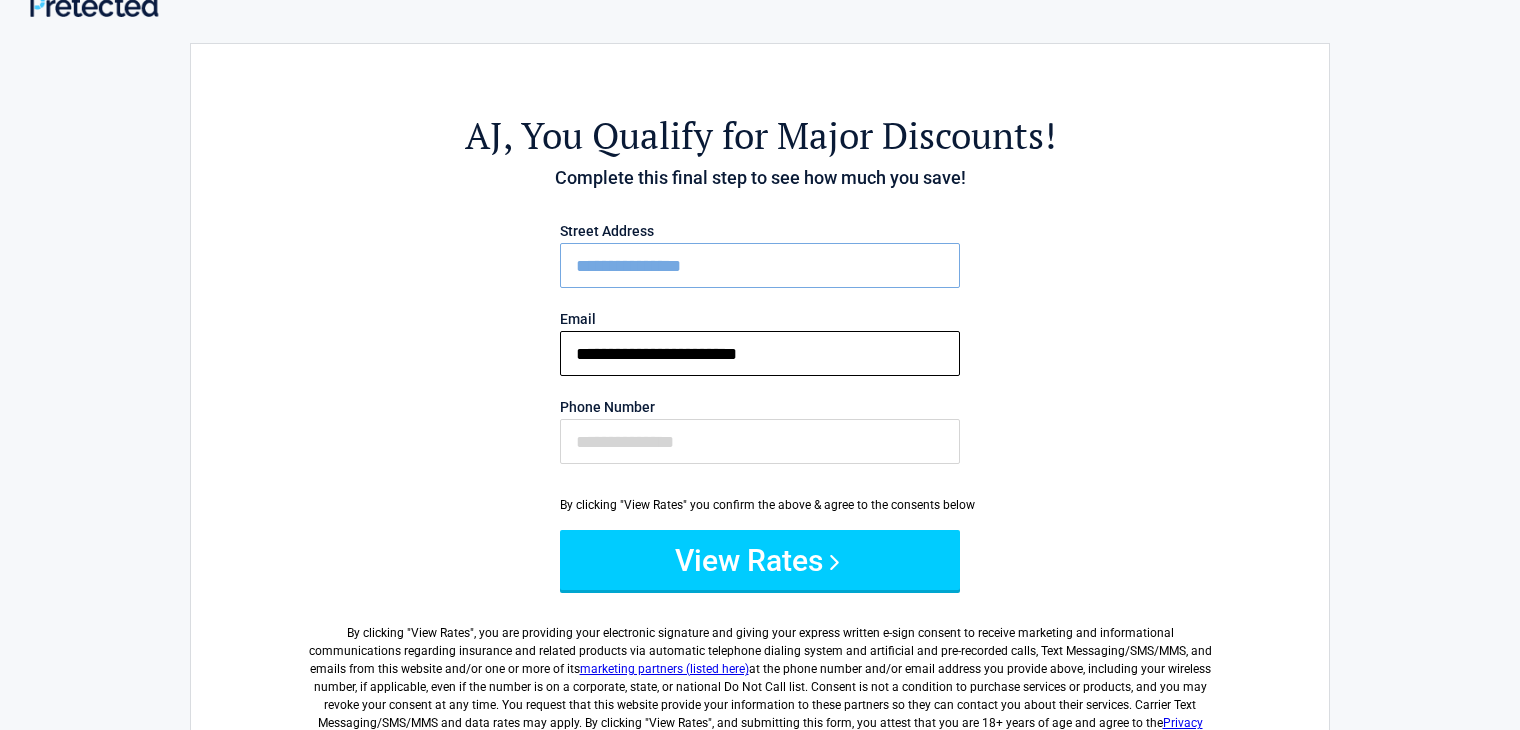 type on "**********" 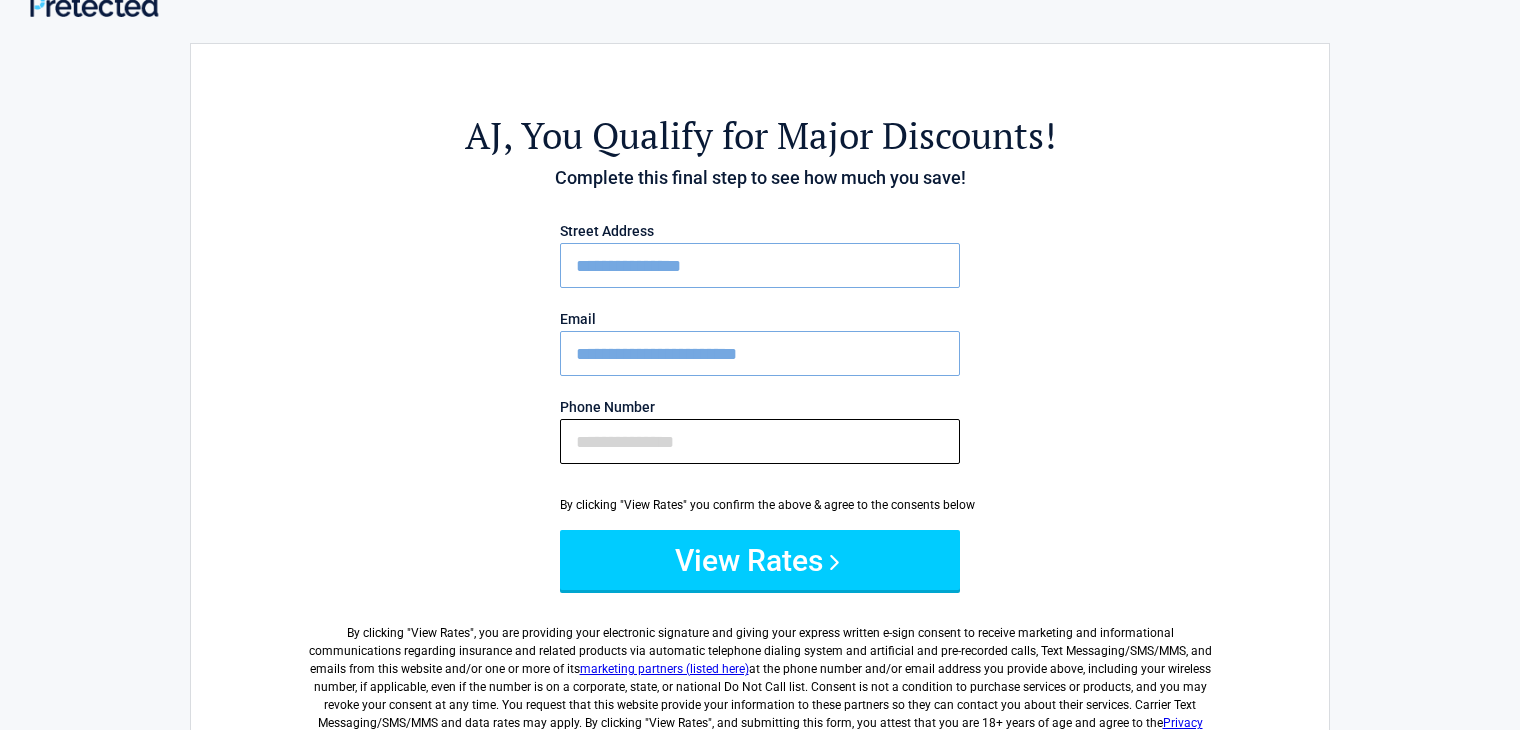 click on "Phone Number" at bounding box center (760, 441) 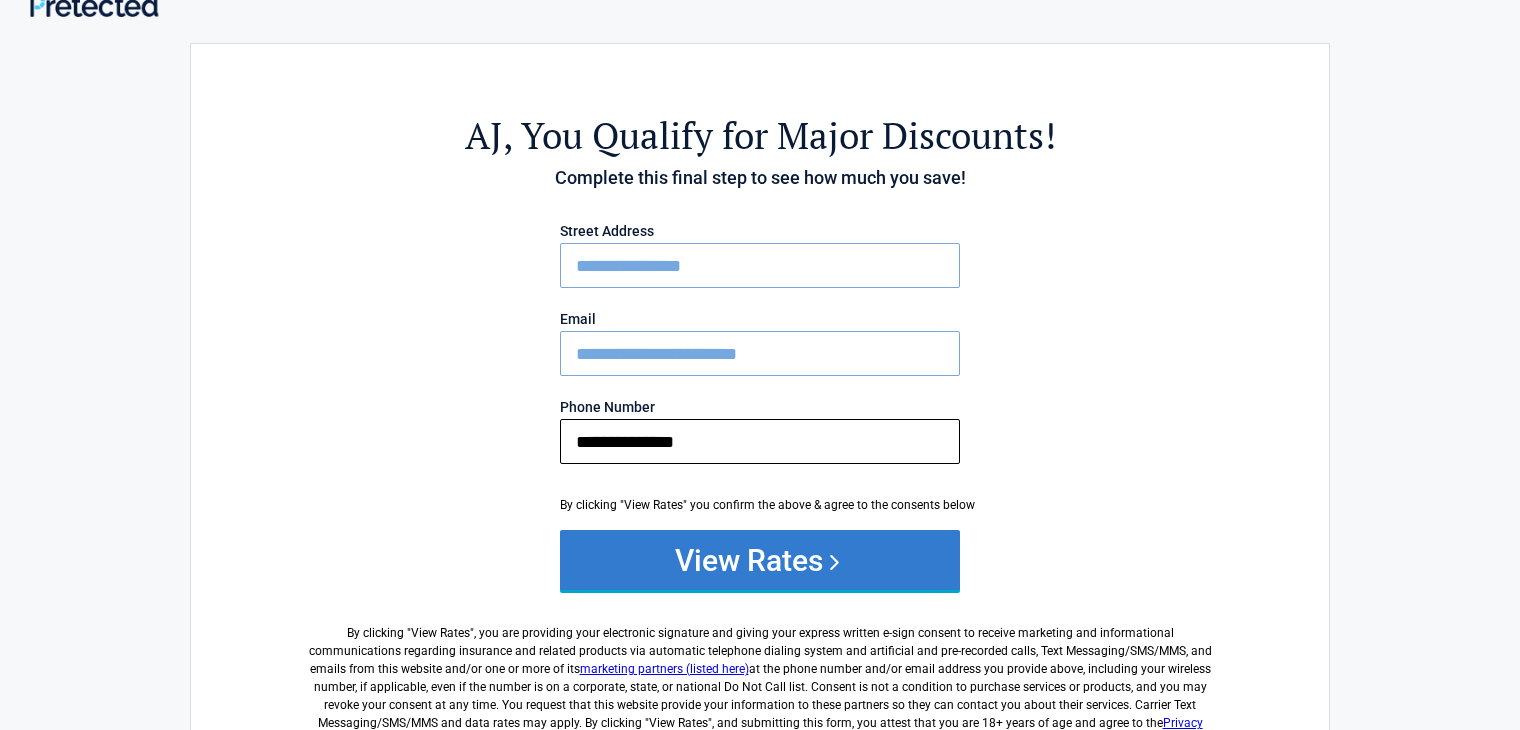 type on "**********" 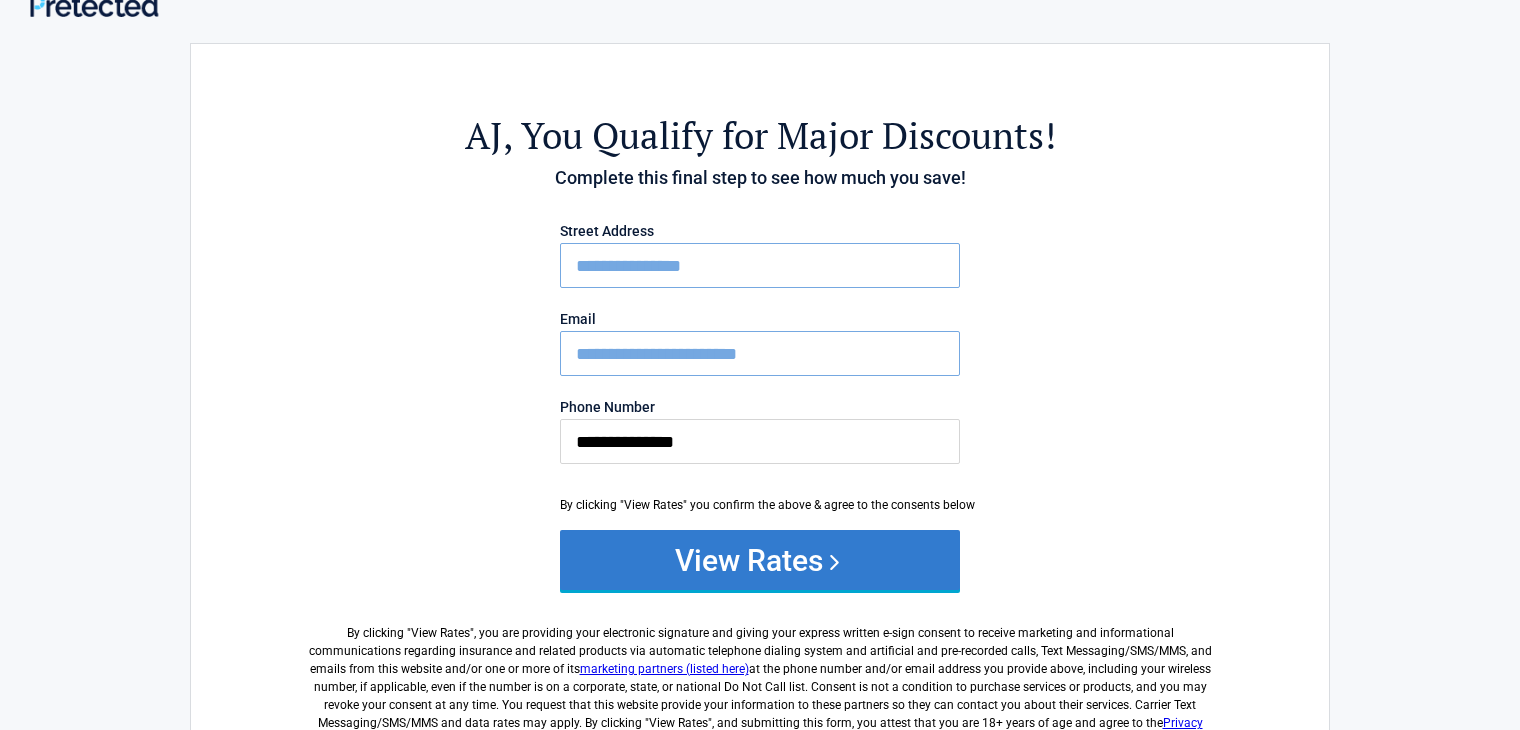 click on "View Rates" at bounding box center [760, 560] 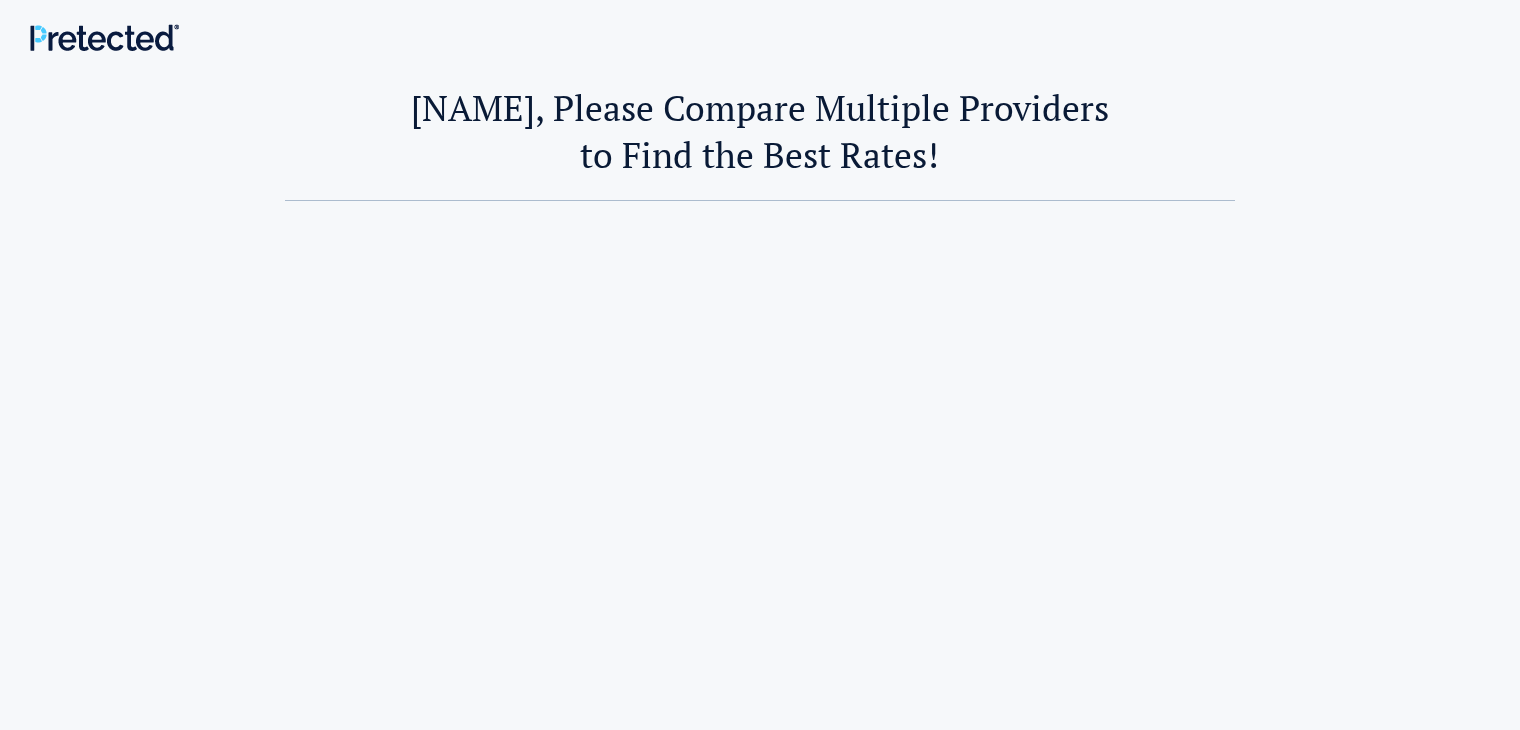 scroll, scrollTop: 0, scrollLeft: 0, axis: both 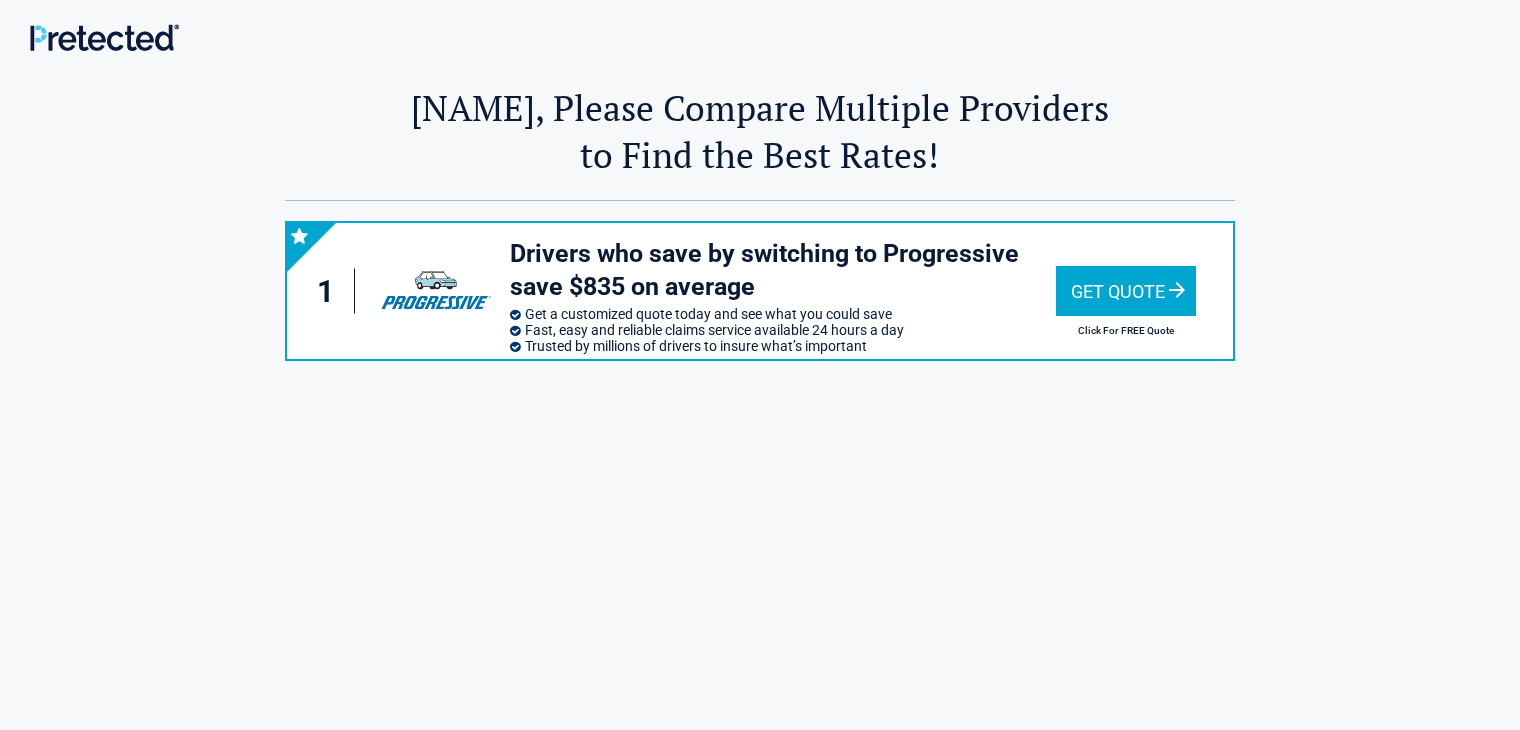 click on "Get Quote" at bounding box center (1126, 291) 